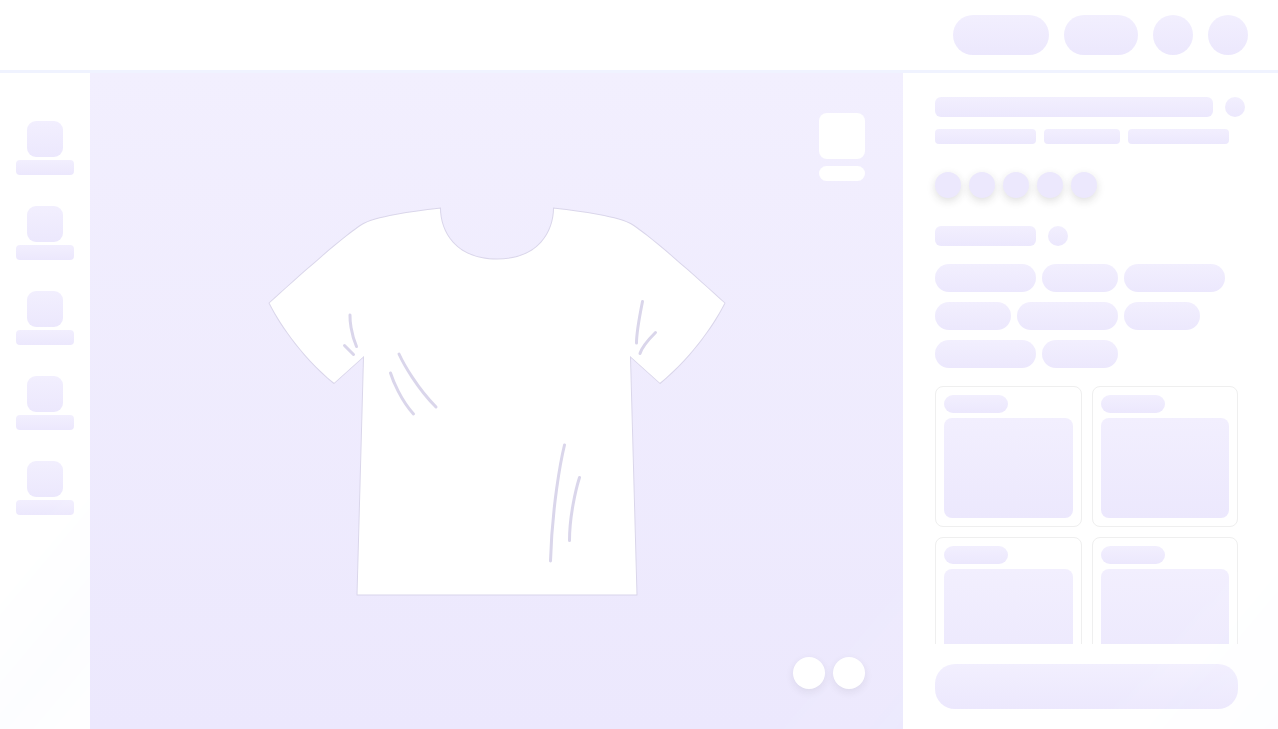 scroll, scrollTop: 0, scrollLeft: 0, axis: both 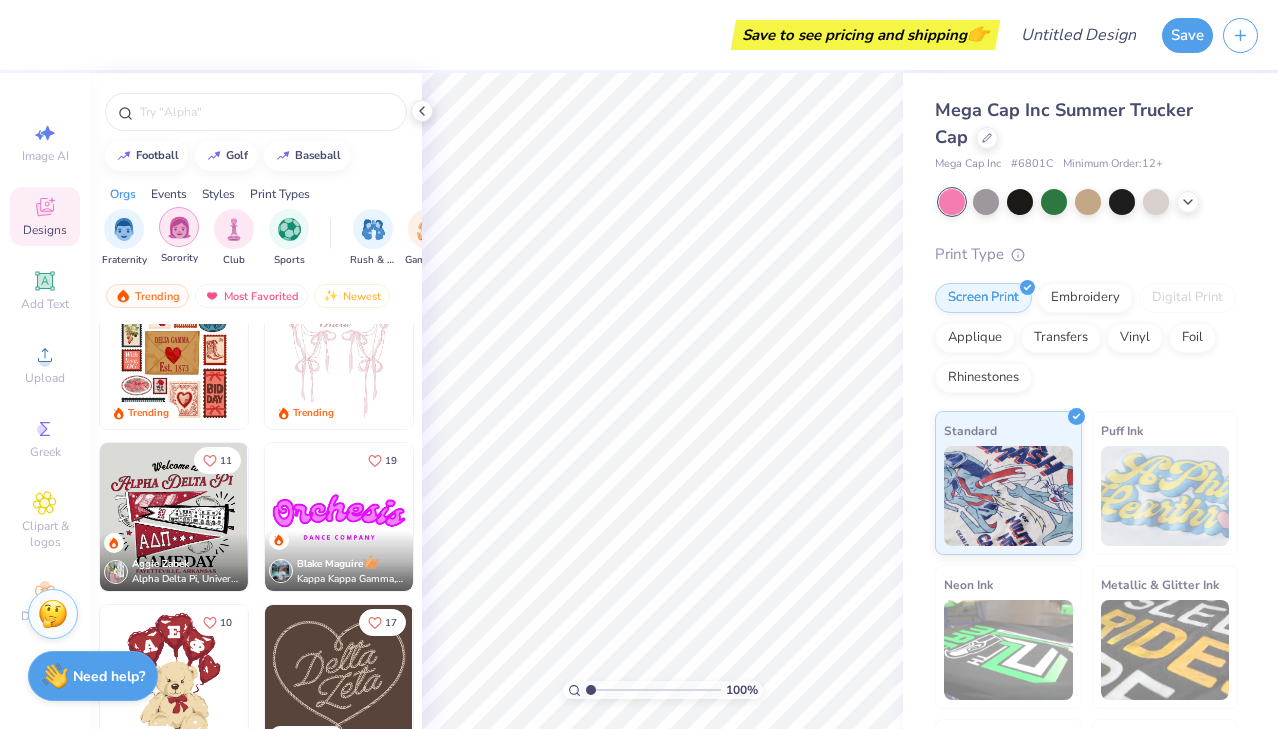click at bounding box center [179, 227] 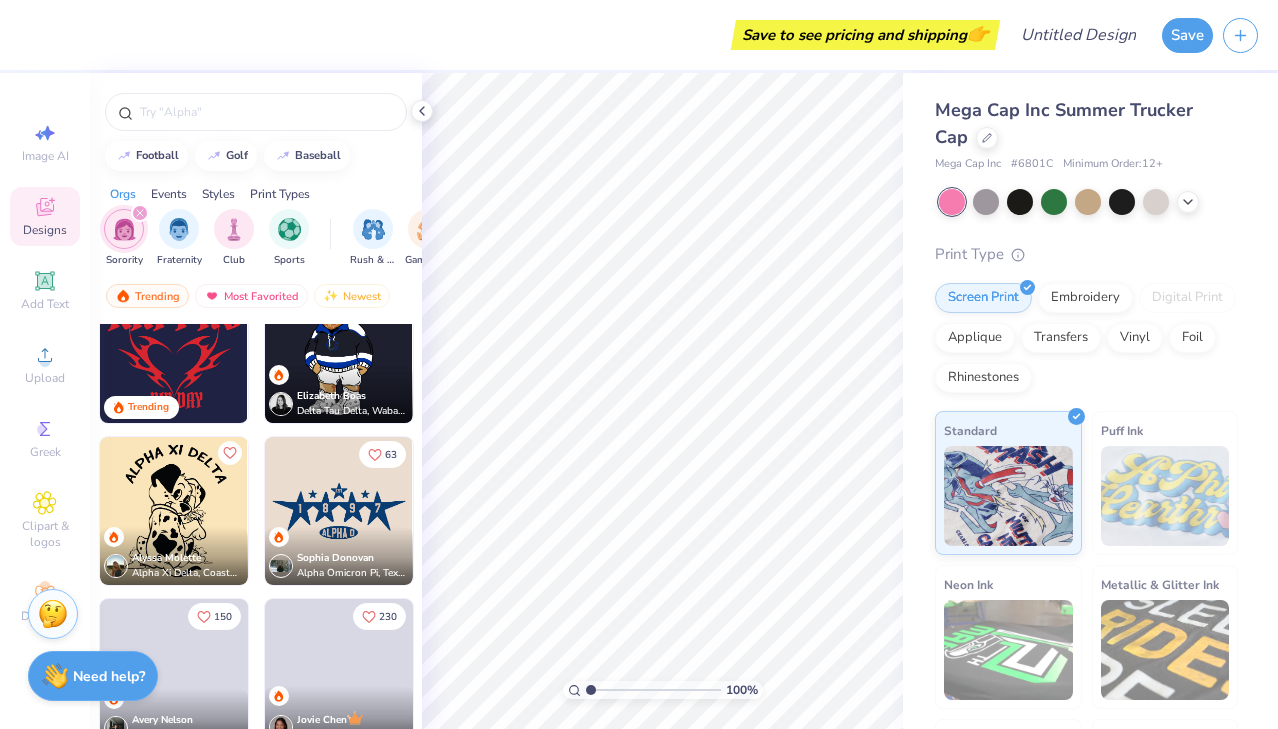 scroll, scrollTop: 1990, scrollLeft: 0, axis: vertical 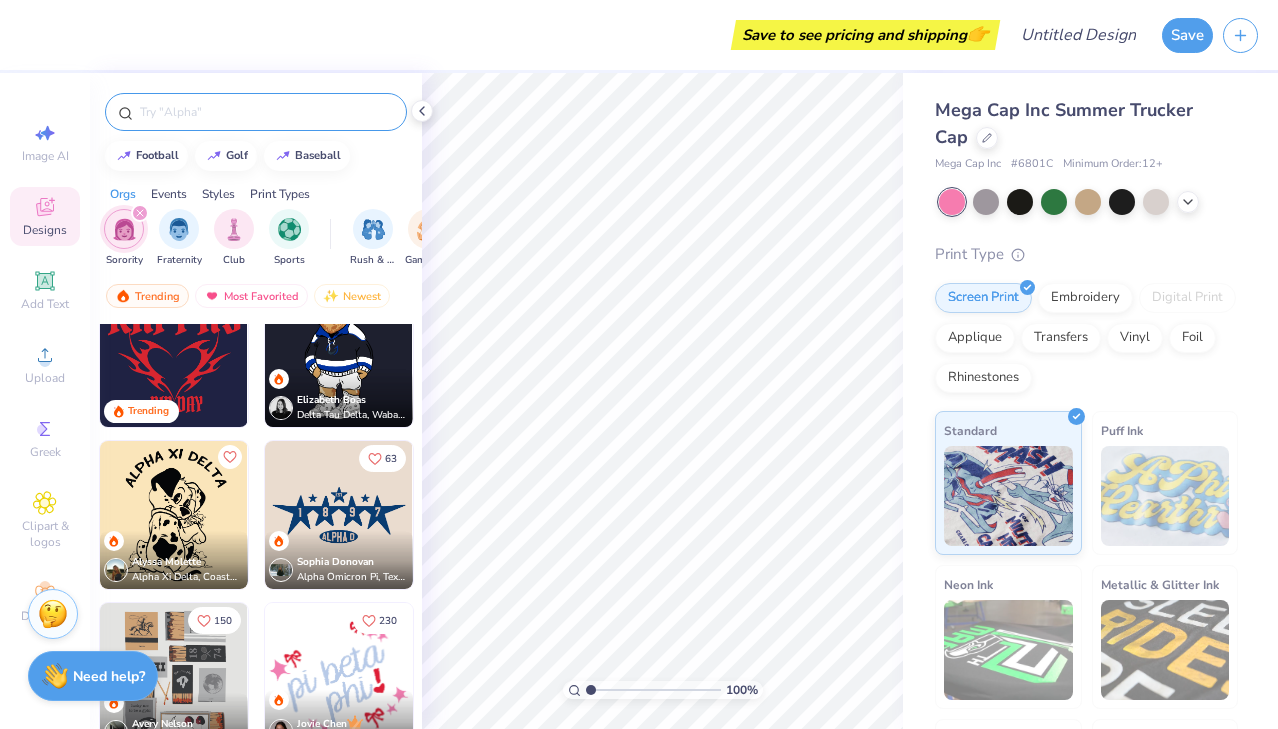 click at bounding box center [256, 112] 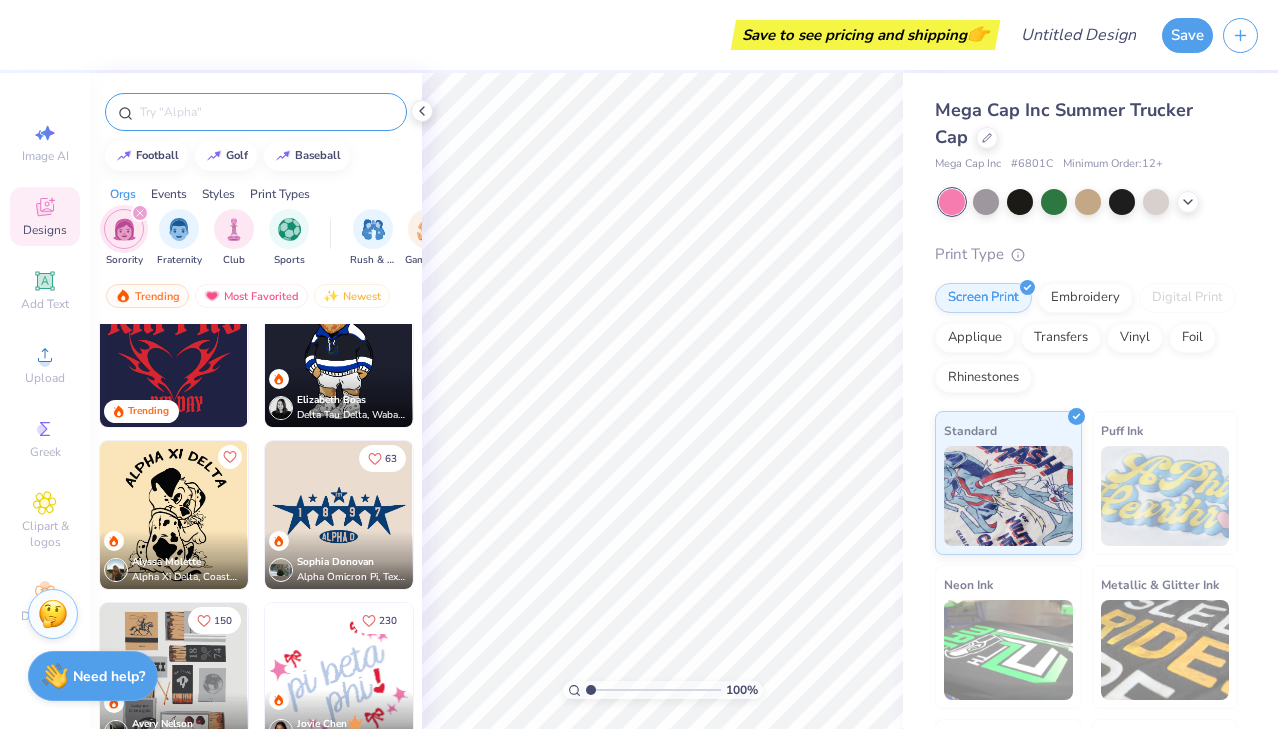 click at bounding box center [266, 112] 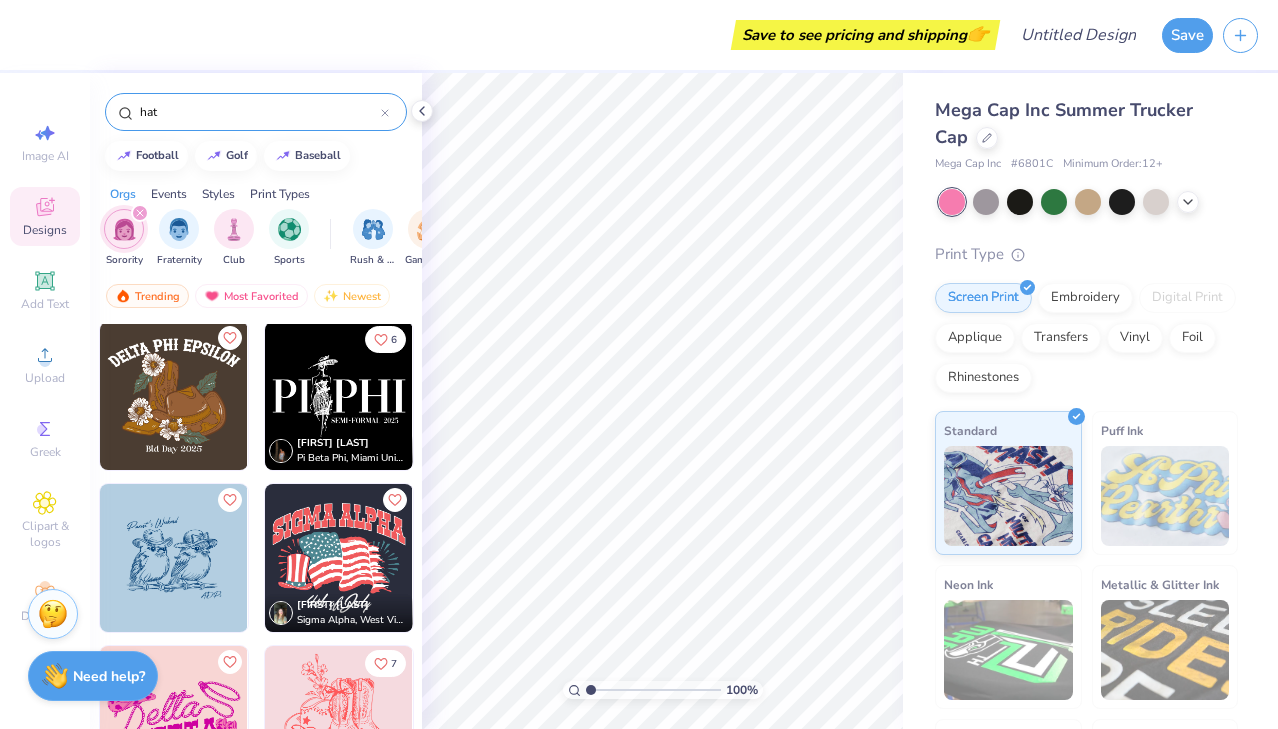 scroll, scrollTop: 0, scrollLeft: 0, axis: both 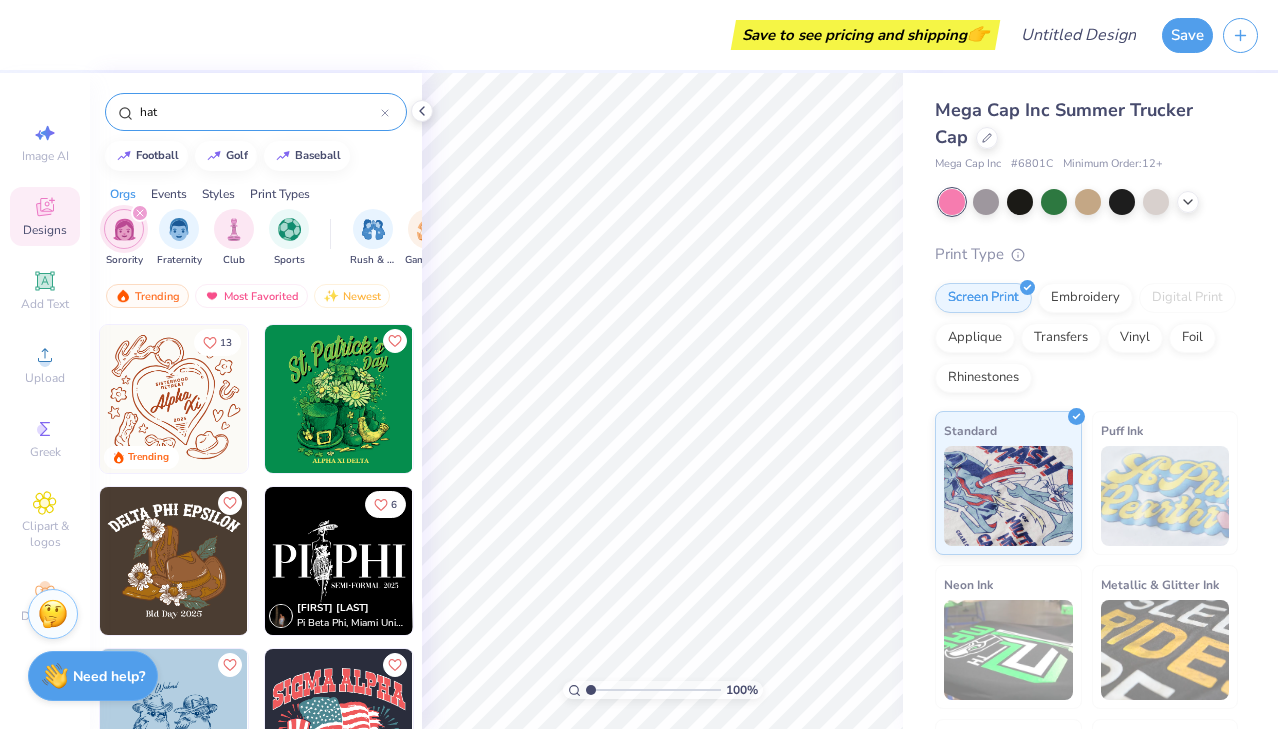 type on "hat" 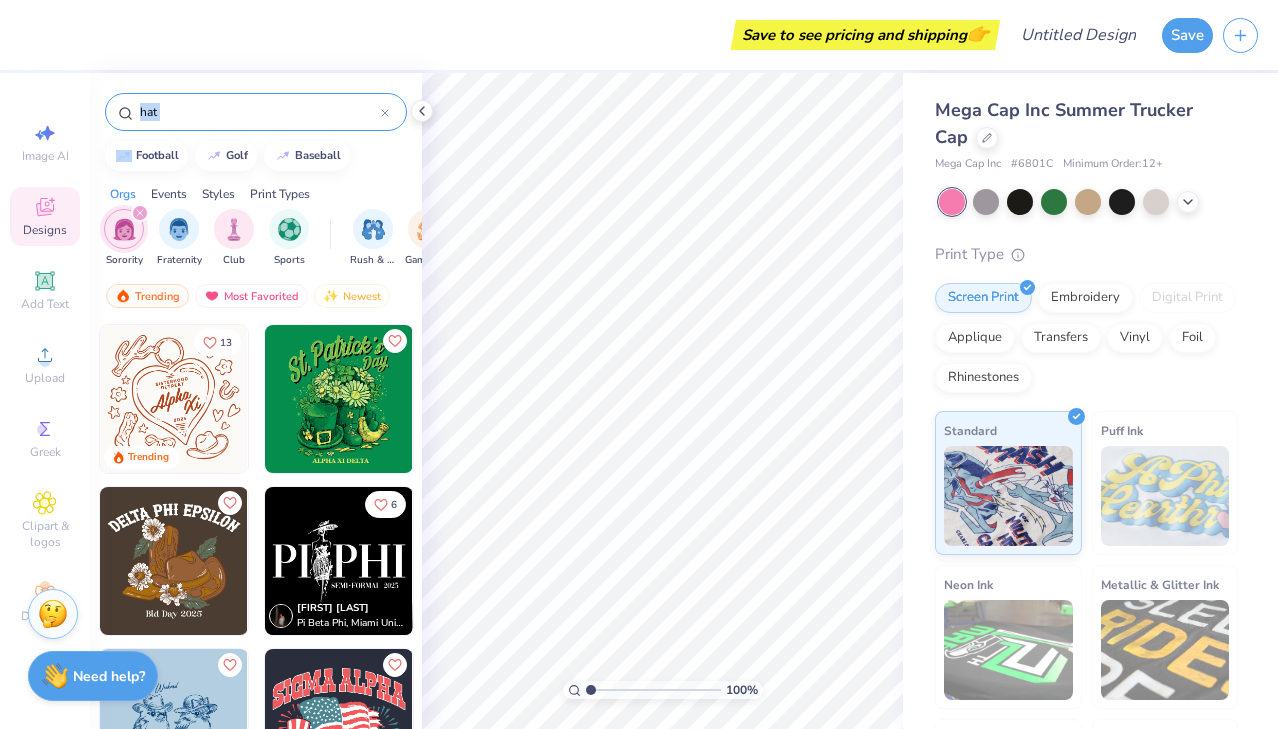 click on "hat" at bounding box center [256, 112] 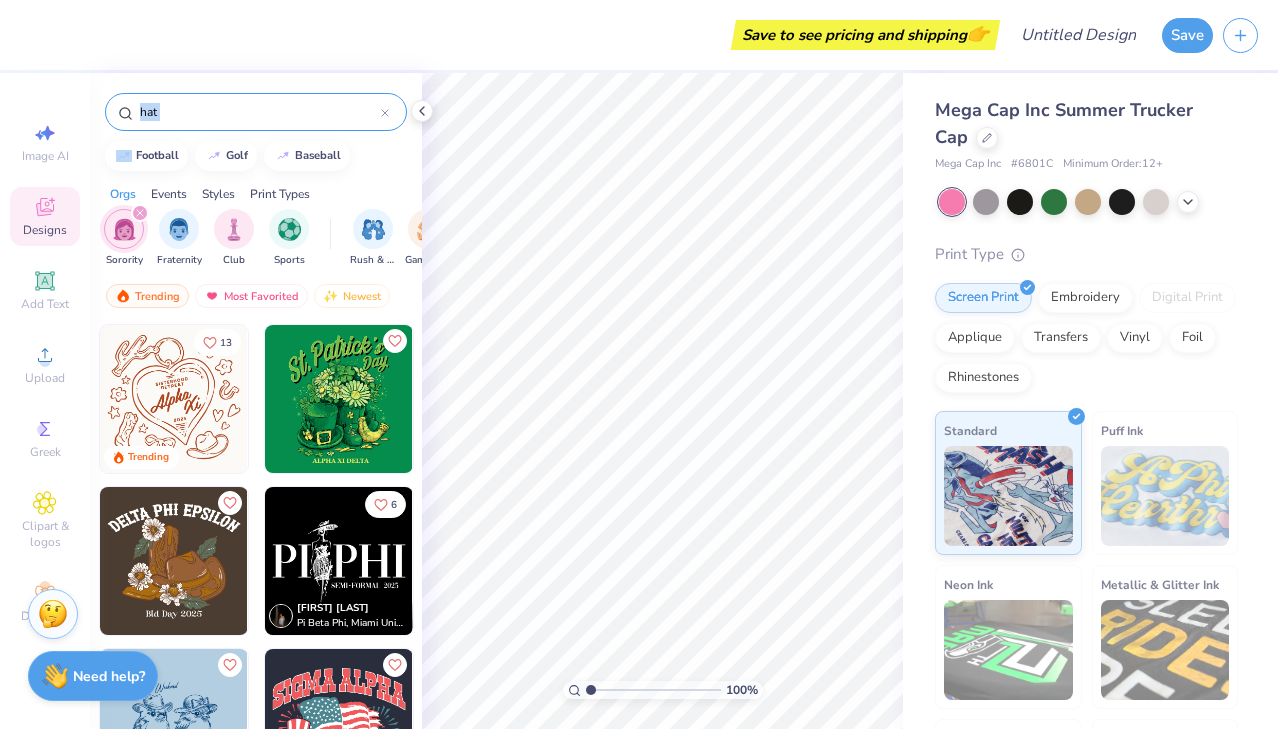 click 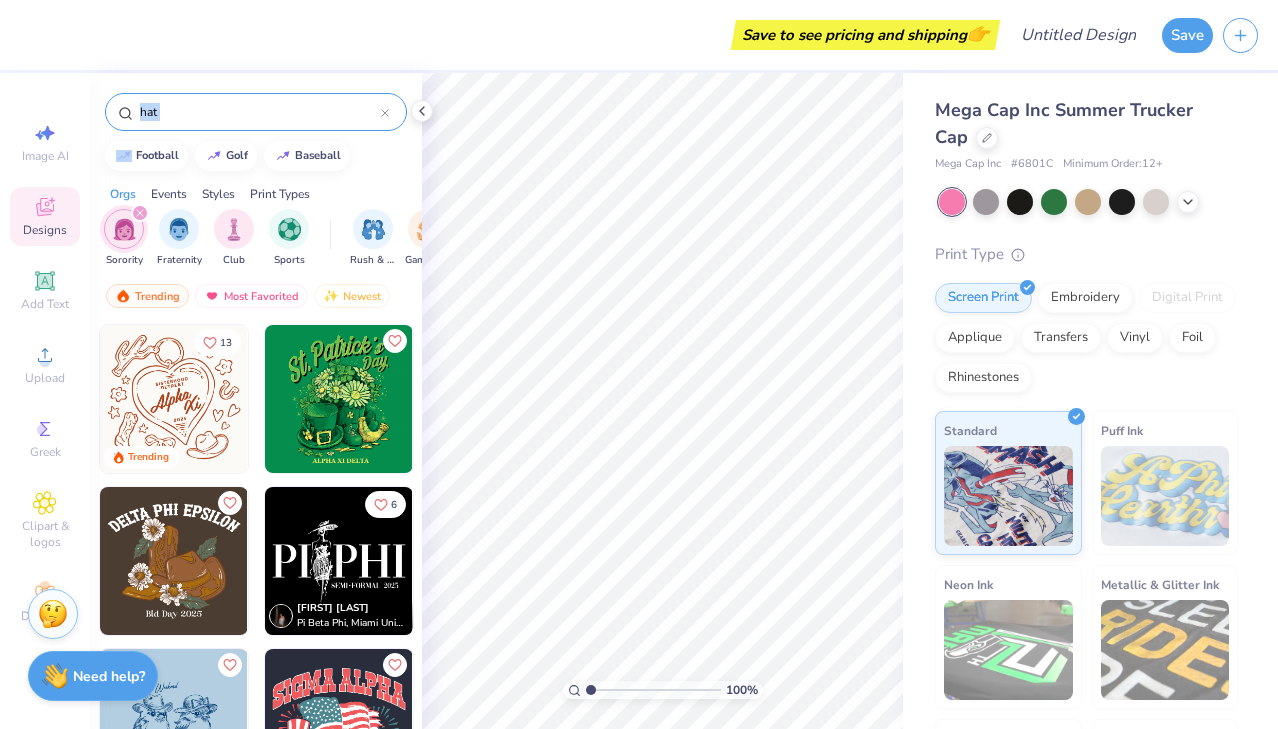 type 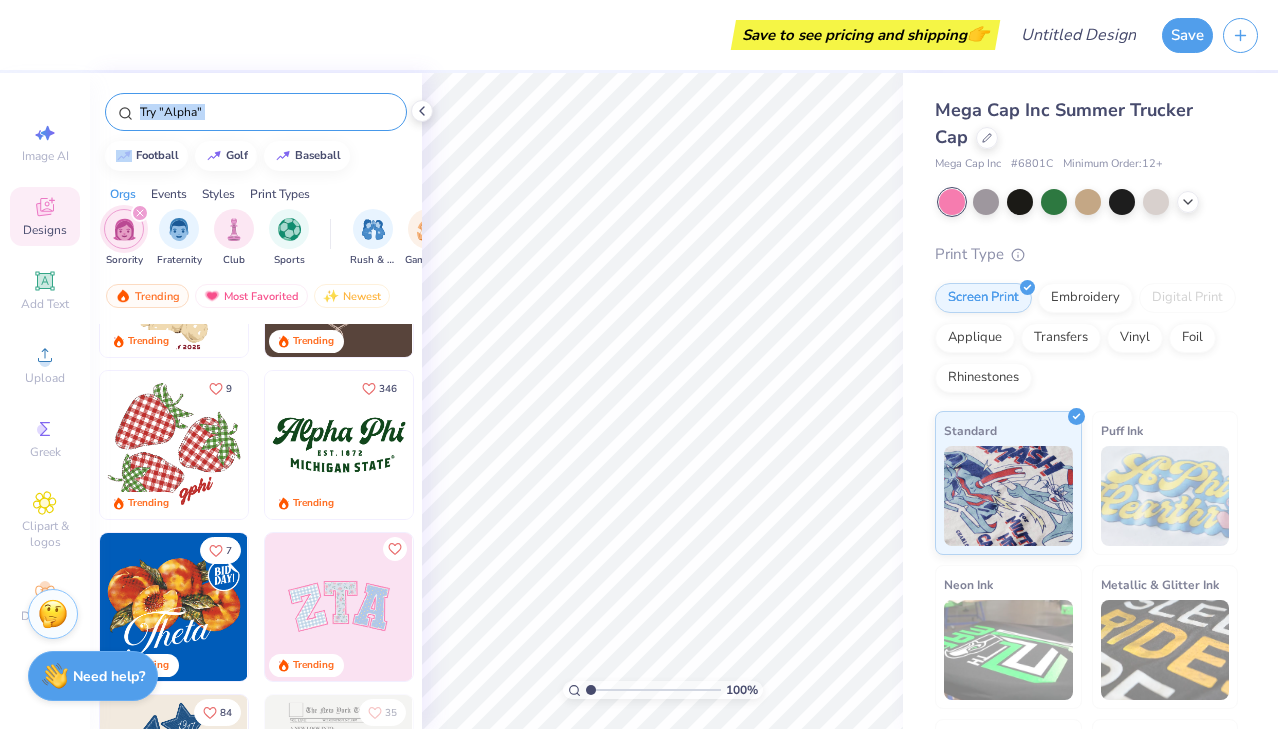 scroll, scrollTop: 638, scrollLeft: 0, axis: vertical 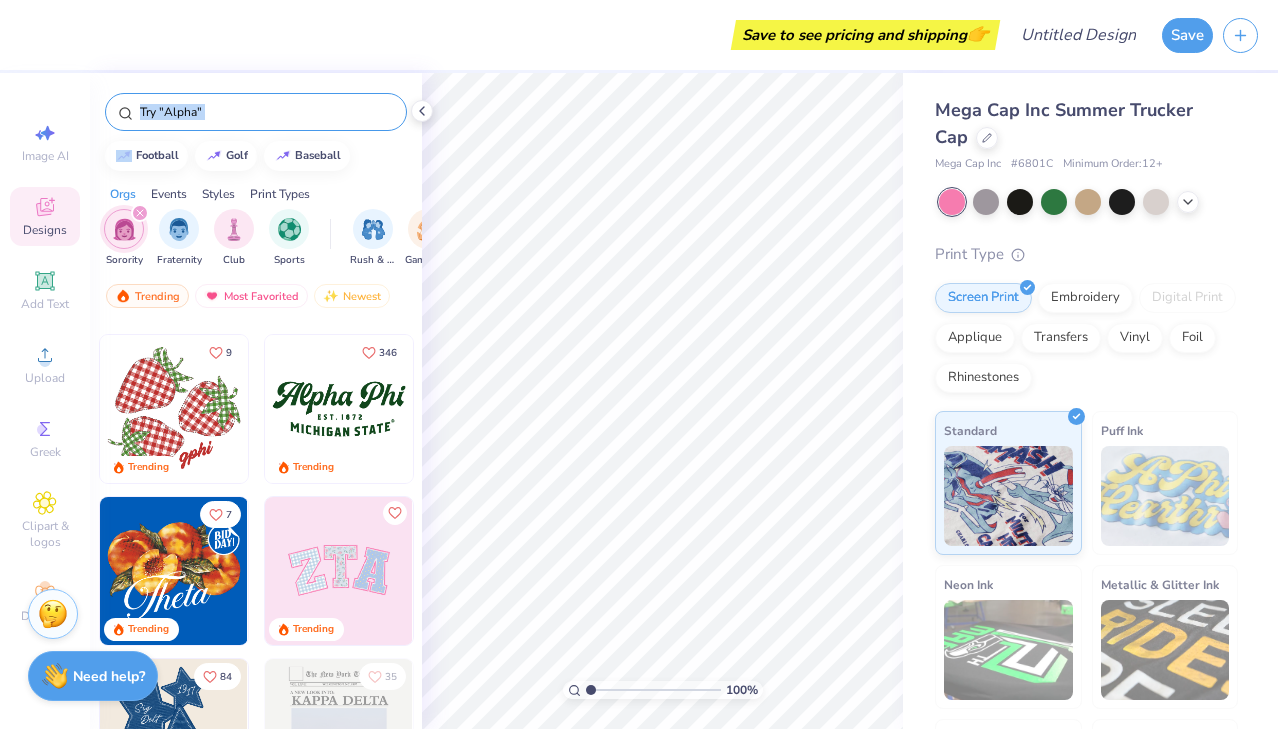 click at bounding box center (339, 409) 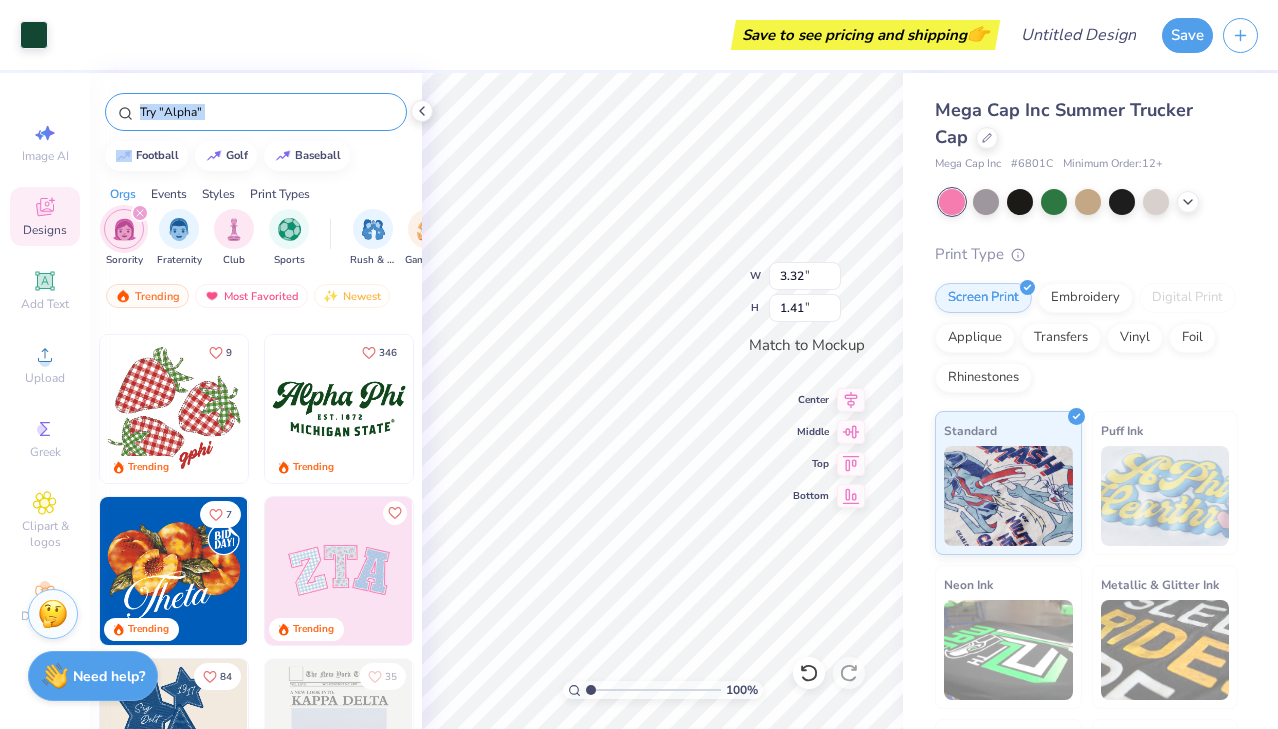 type on "3.32" 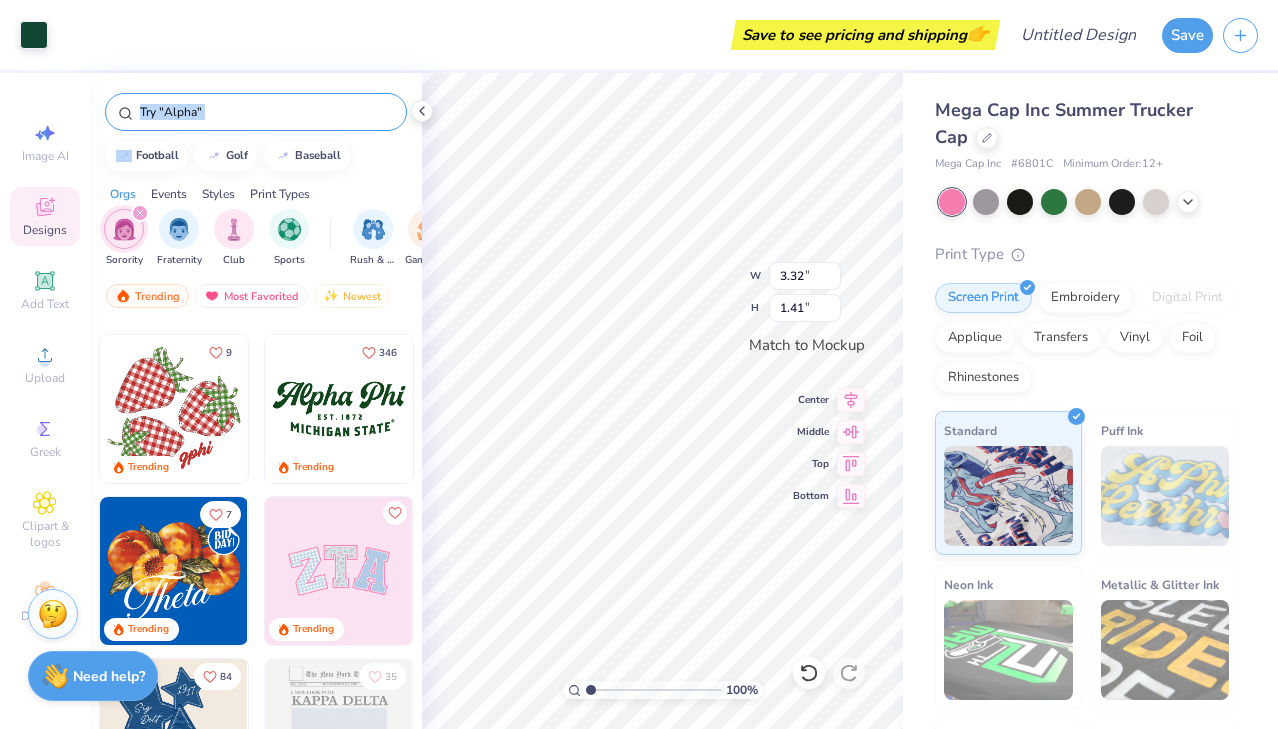 type on "1.41" 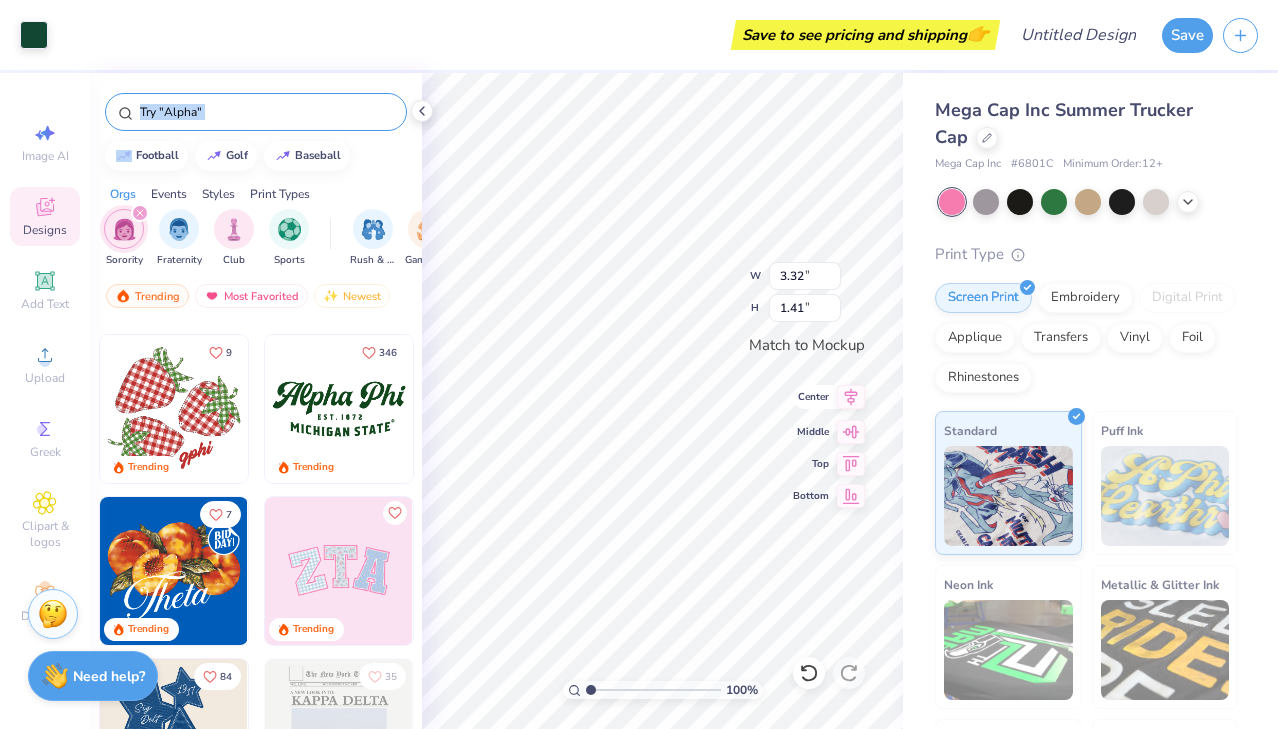 click on "100  % W 3.32 3.32 " H 1.41 1.41 " Match to Mockup Center Middle Top Bottom" at bounding box center [662, 401] 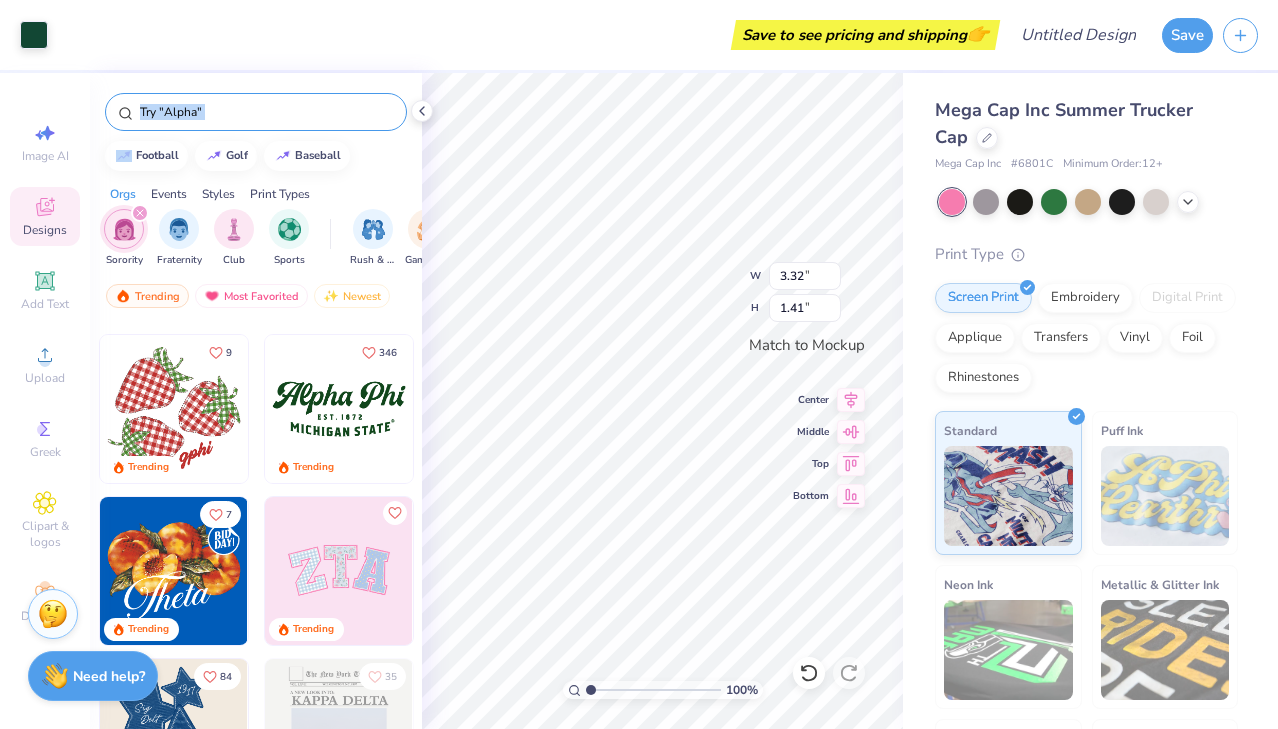 type on "3.68" 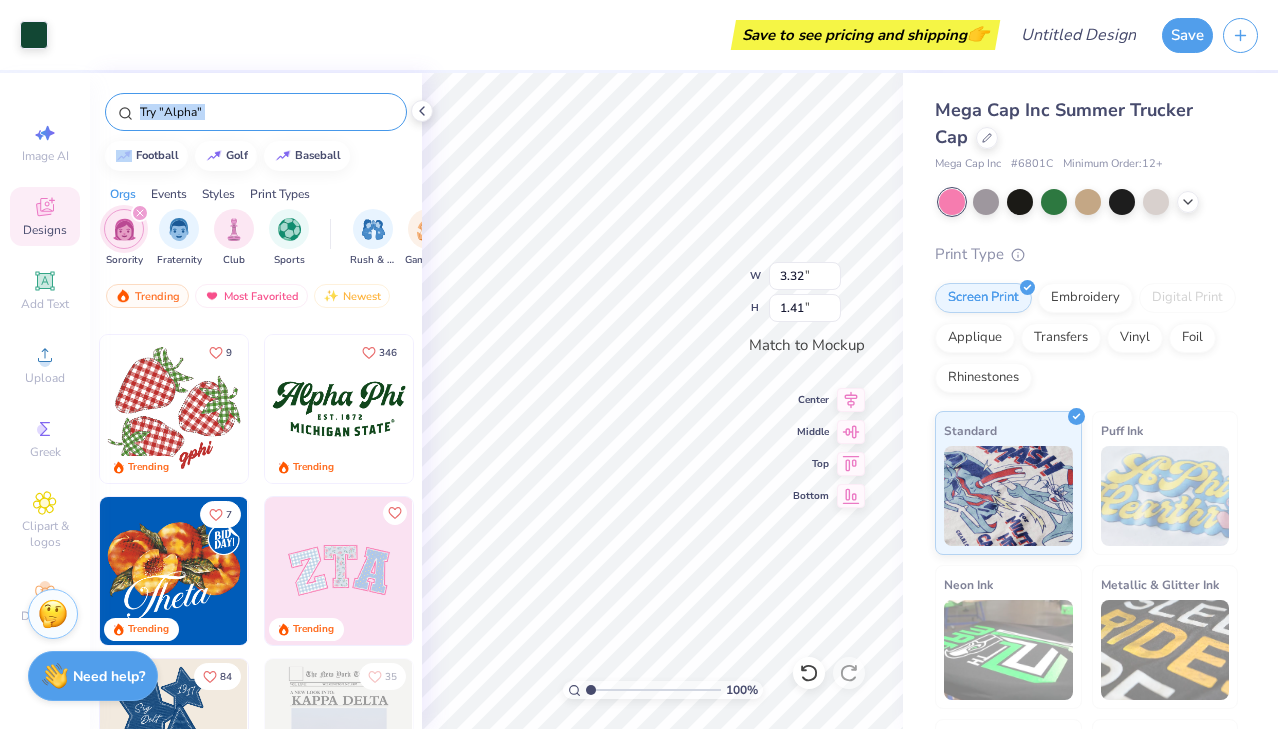 type on "1.57" 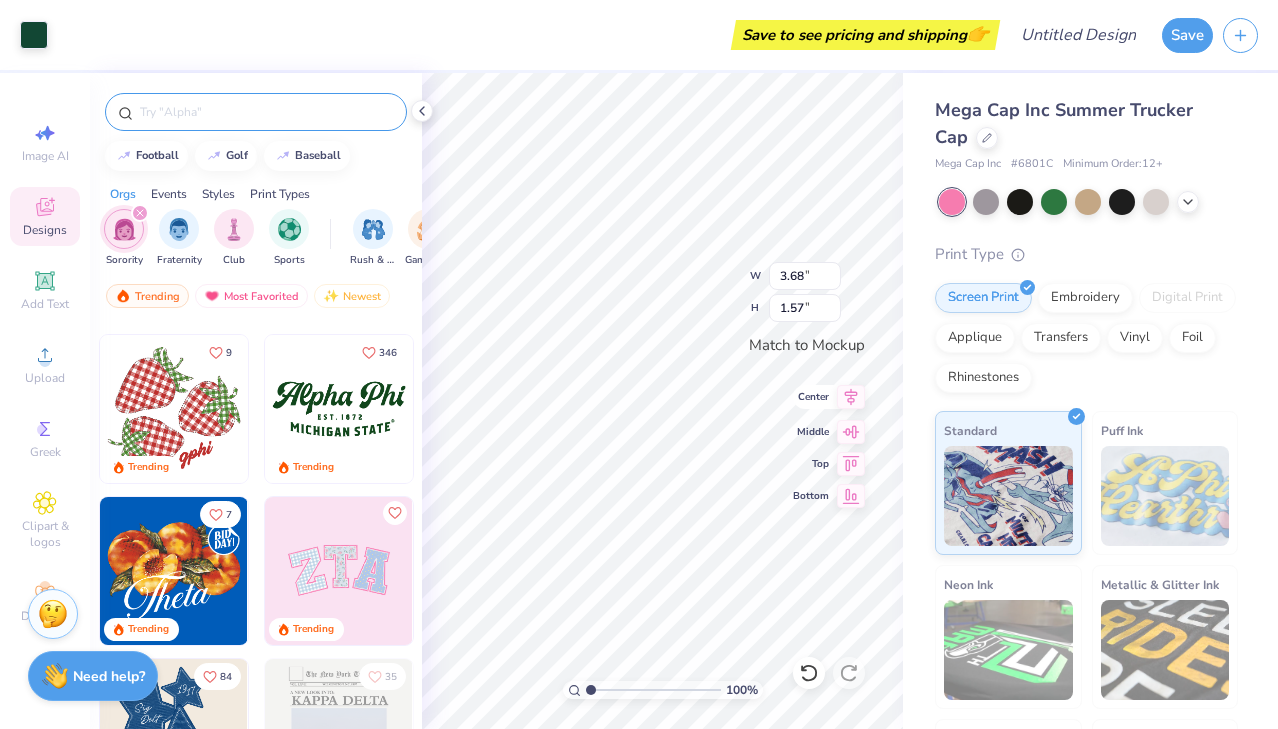 click 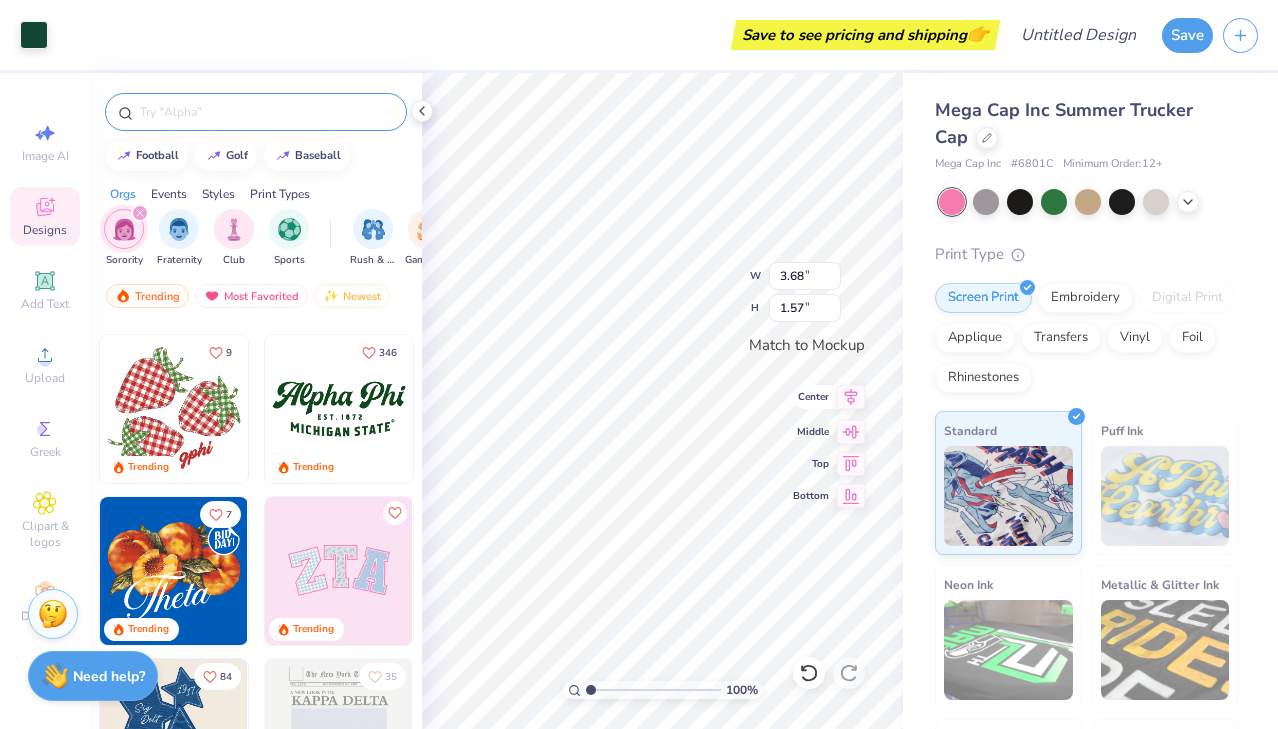 type on "3.76" 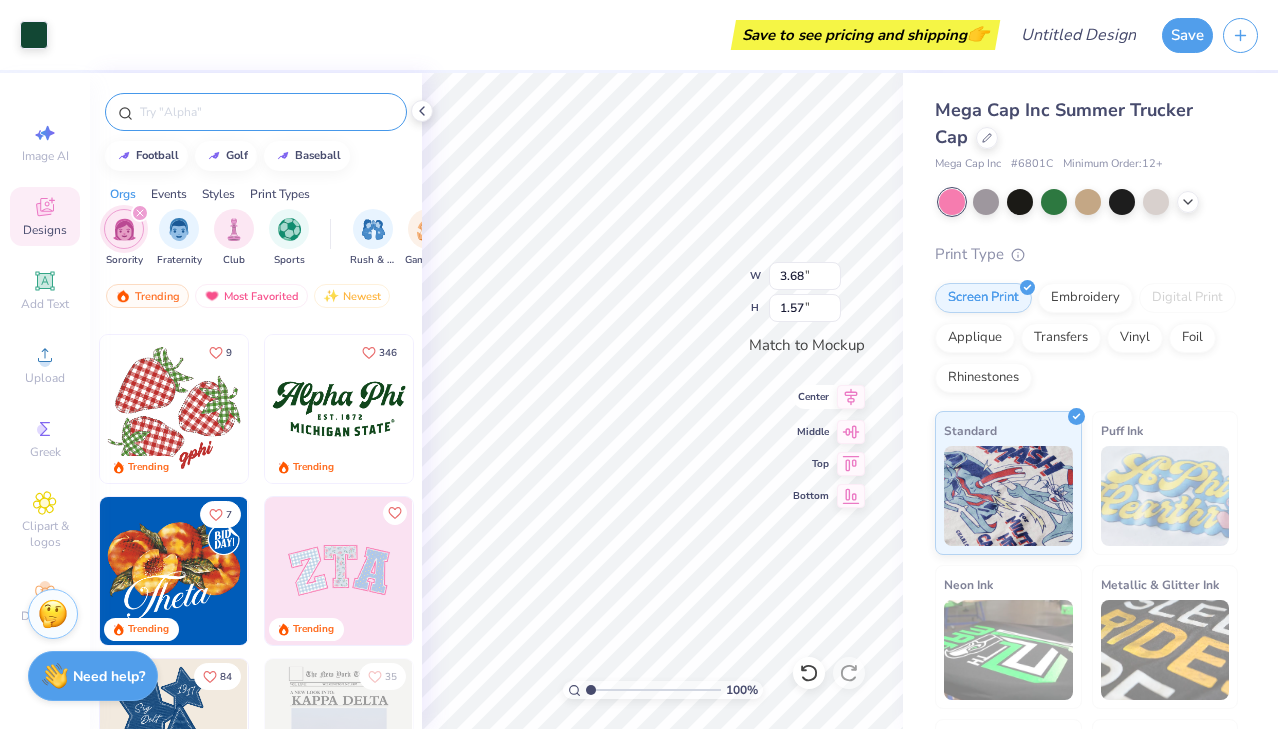 type on "1.60" 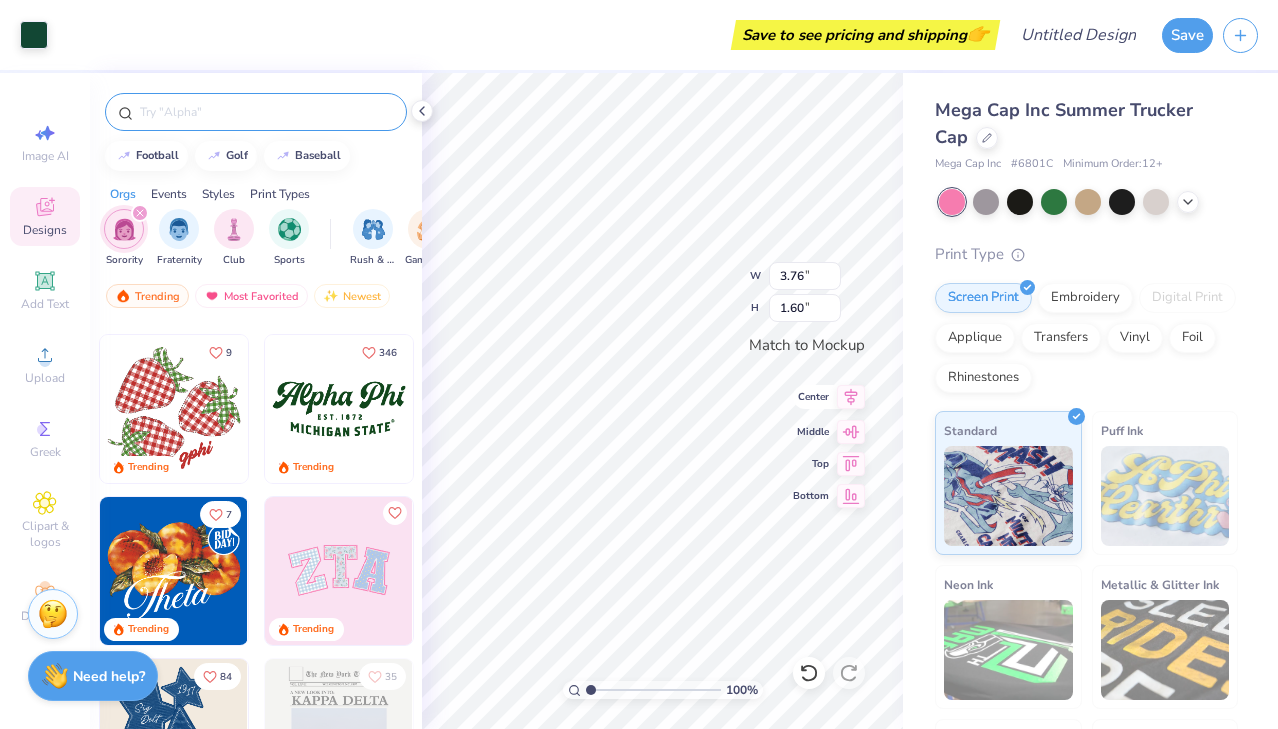 type on "3.88" 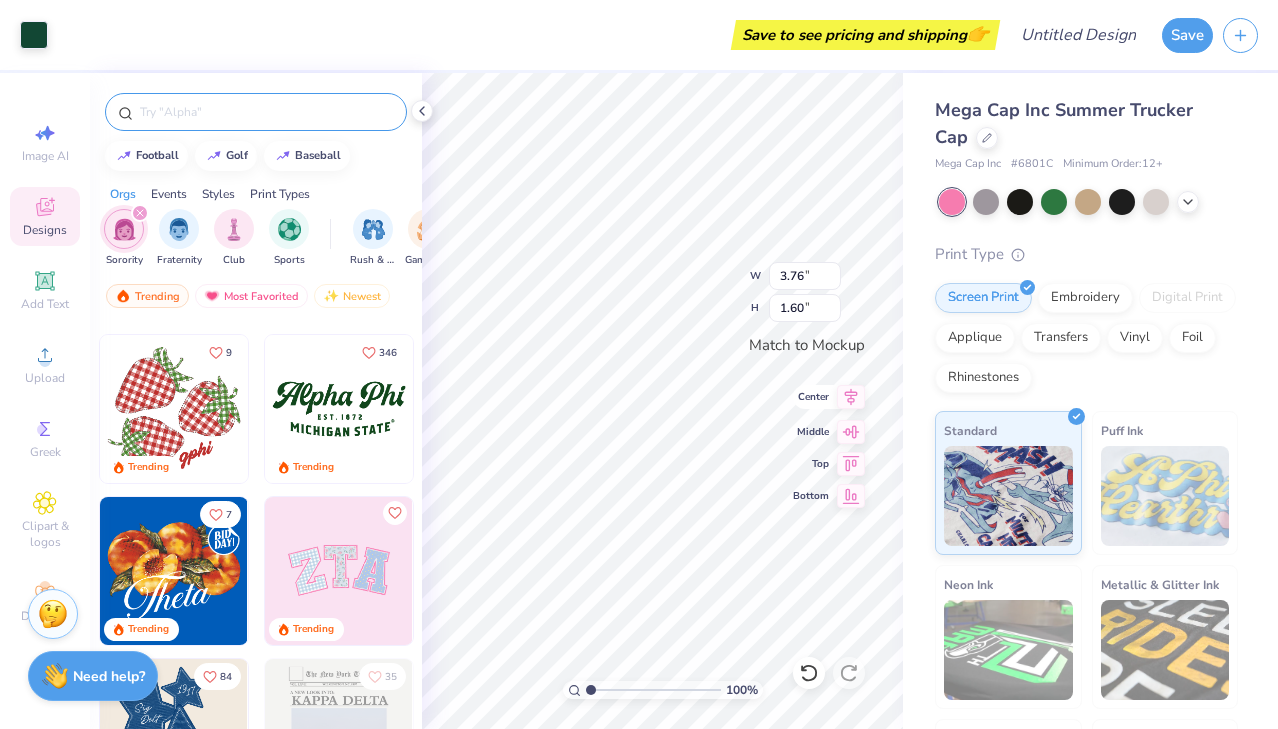 type on "1.65" 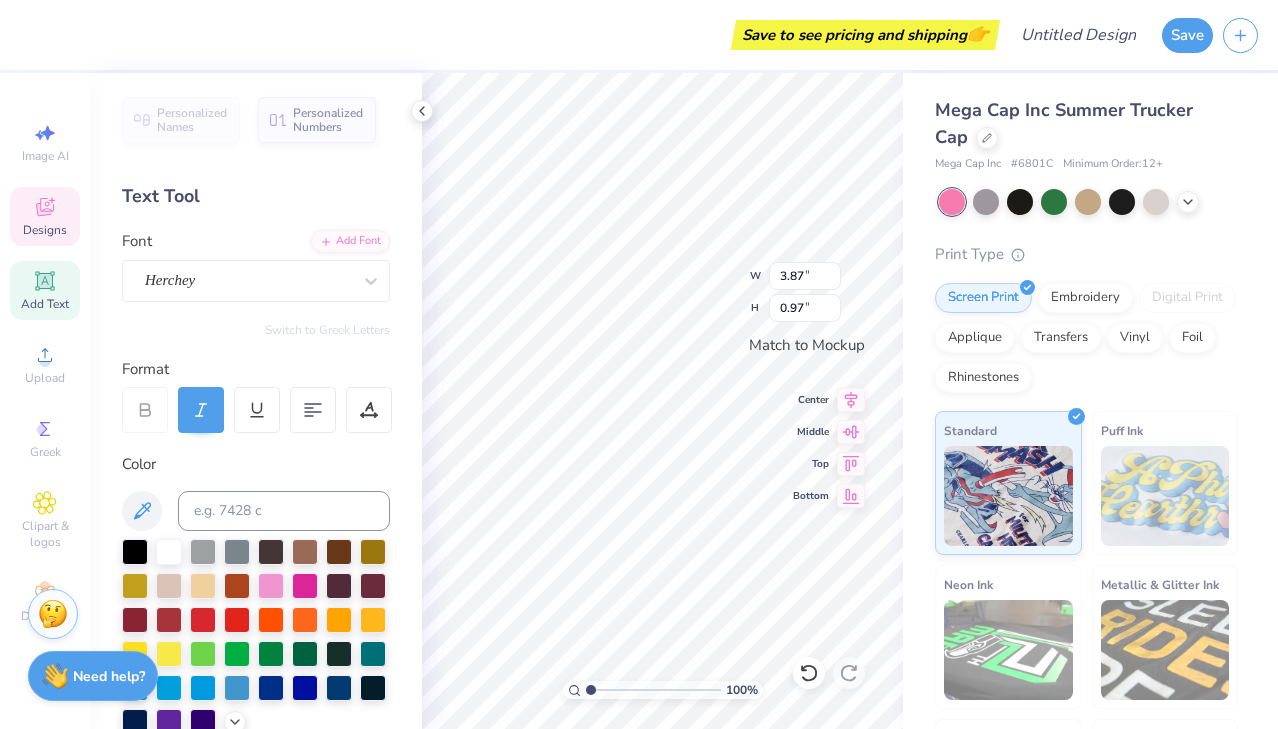 scroll, scrollTop: 0, scrollLeft: 2, axis: horizontal 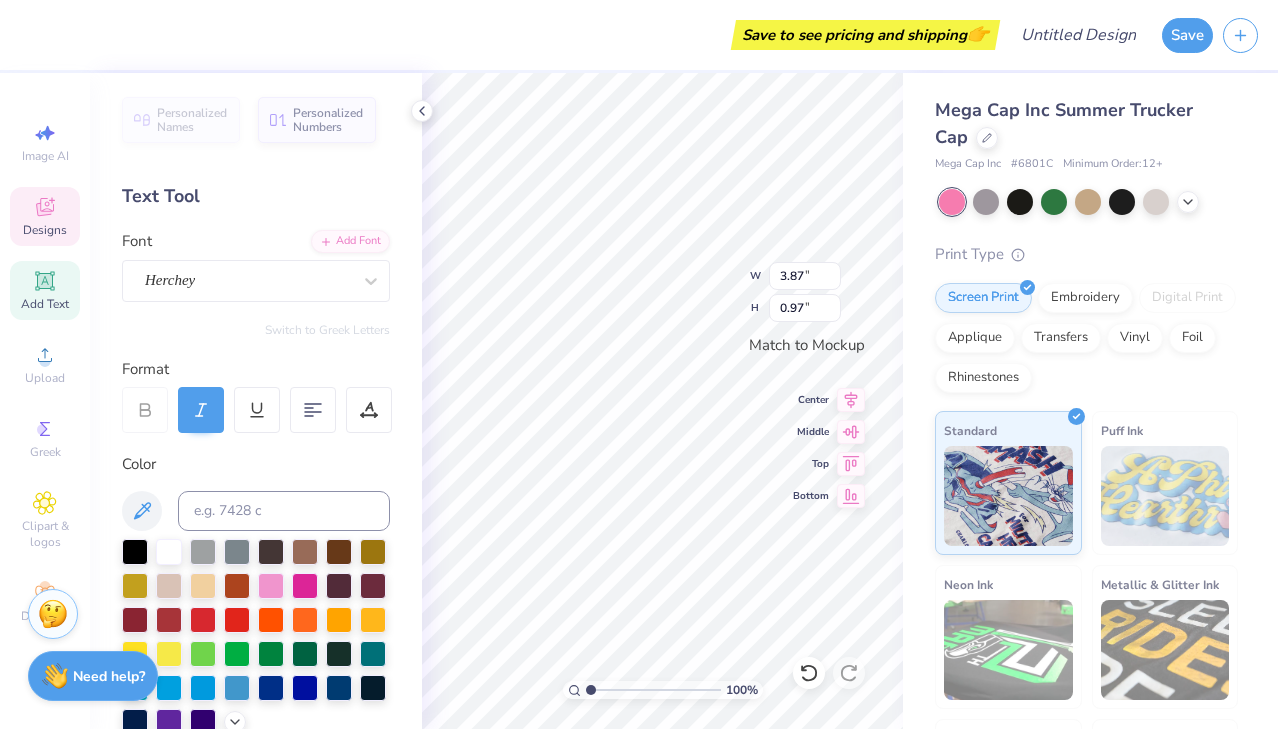 type on "allegedly" 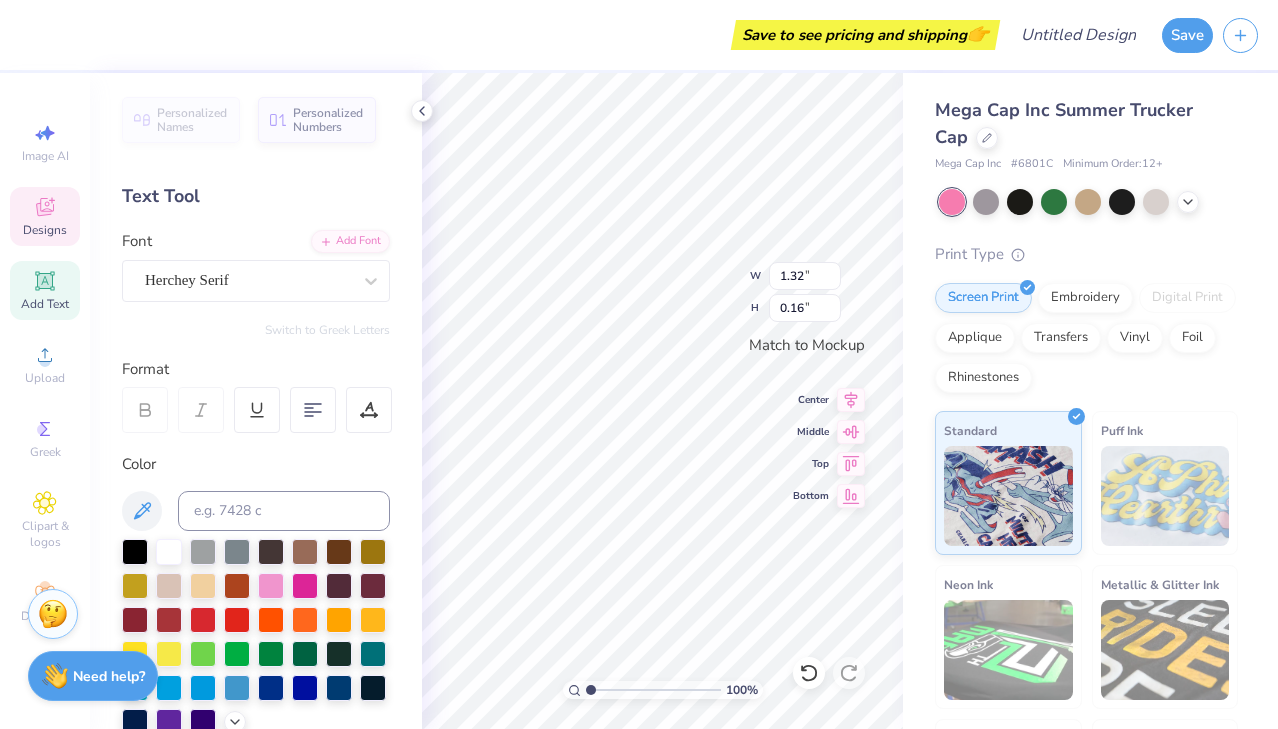 type on "1.32" 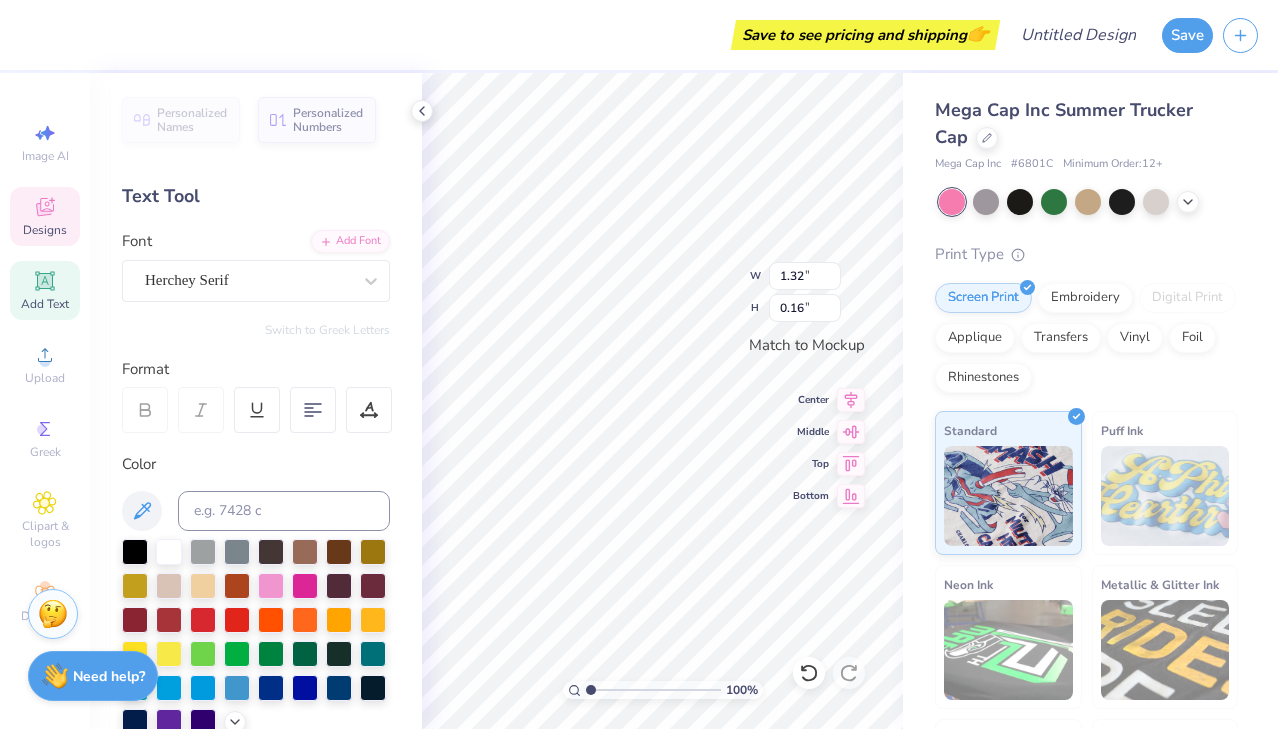 scroll, scrollTop: 0, scrollLeft: 3, axis: horizontal 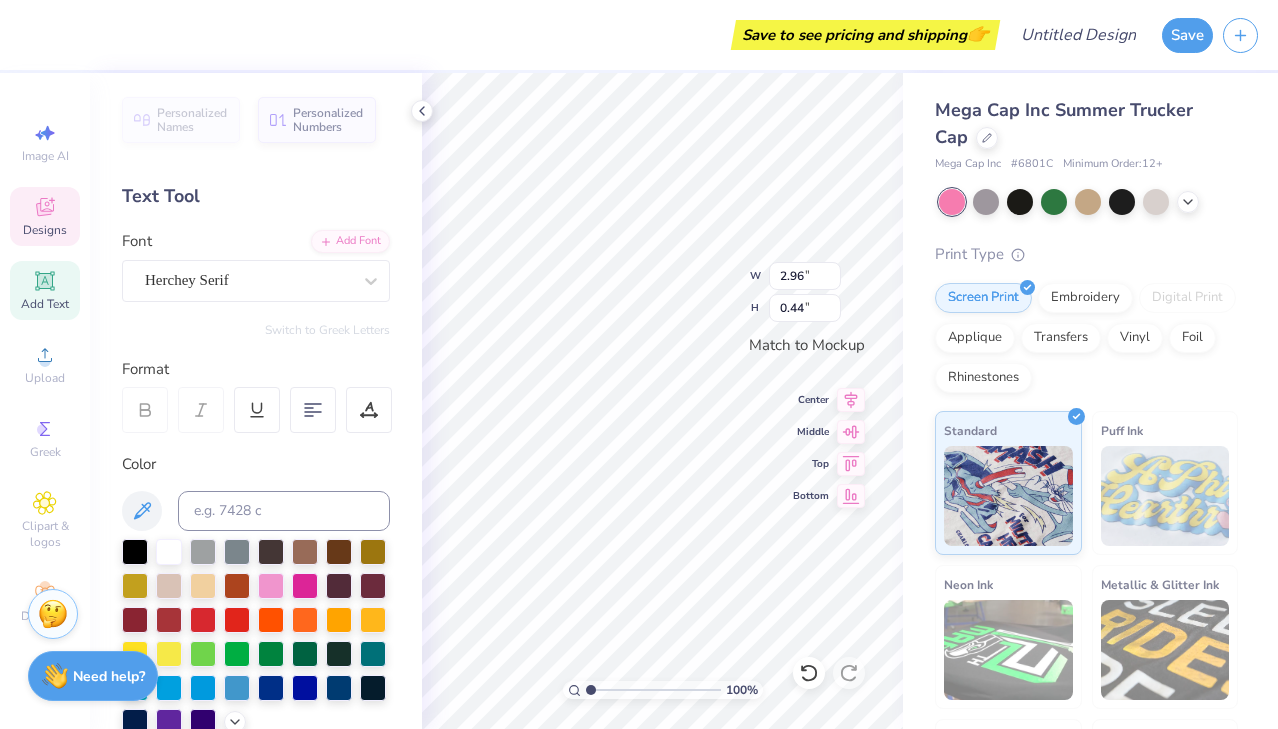 type on "M" 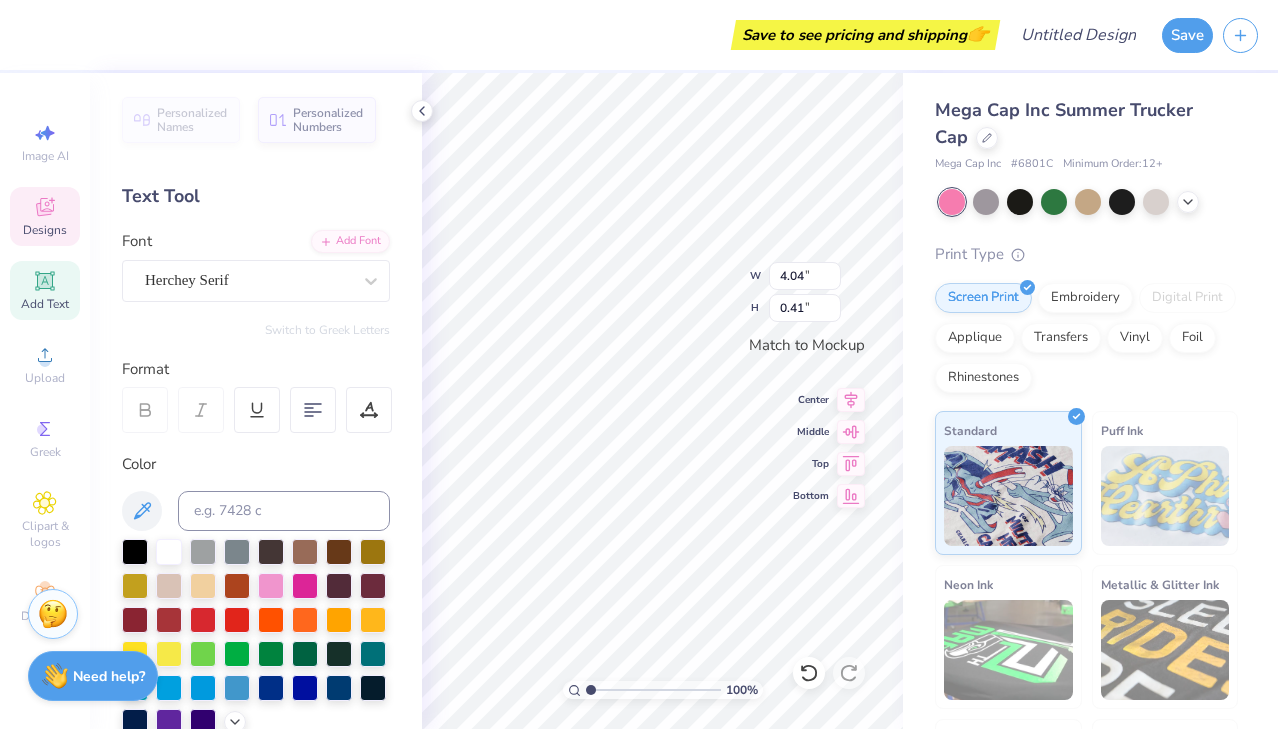 scroll, scrollTop: 0, scrollLeft: 6, axis: horizontal 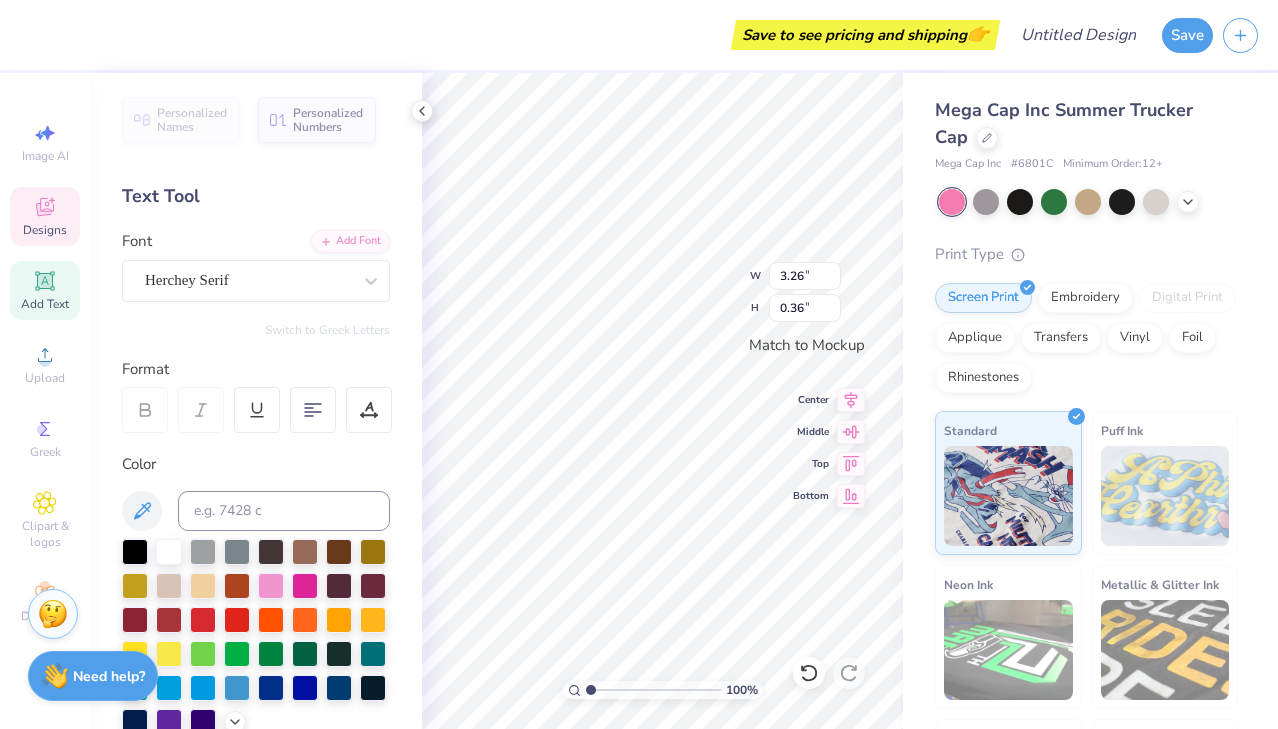 click at bounding box center [952, 202] 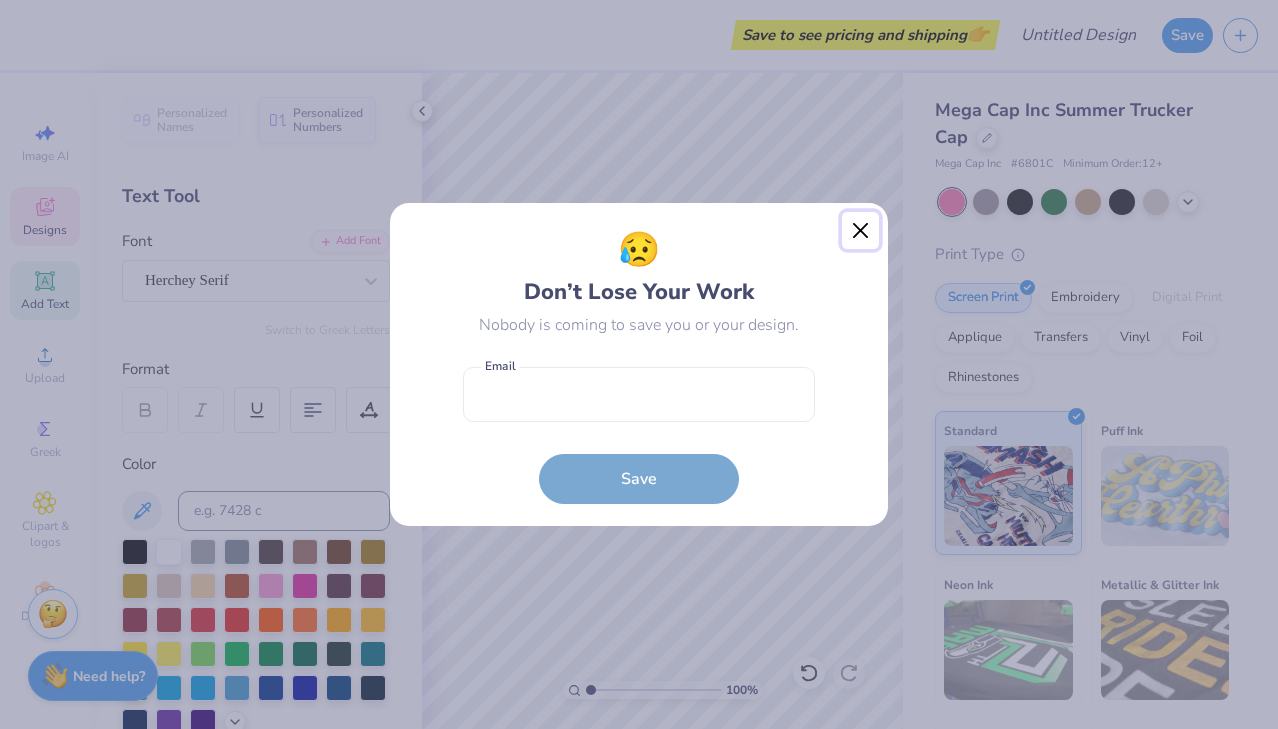 click at bounding box center [861, 231] 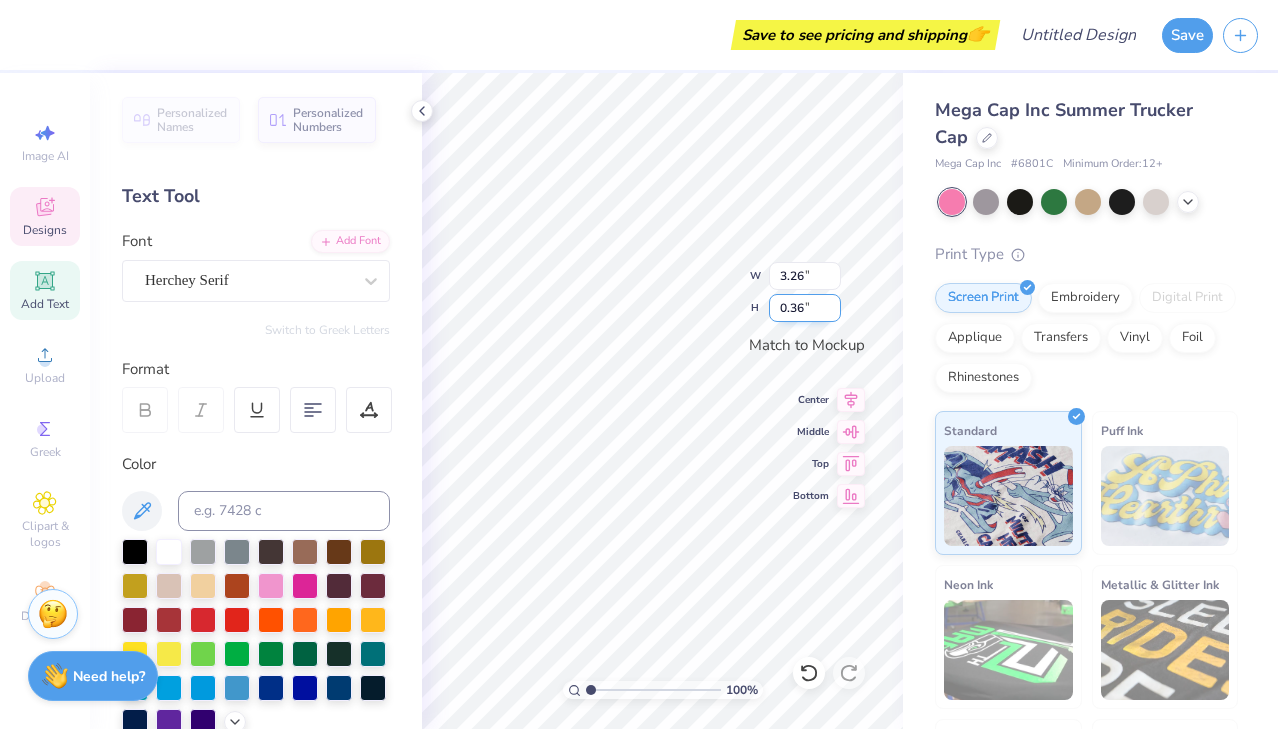 type on "3.41" 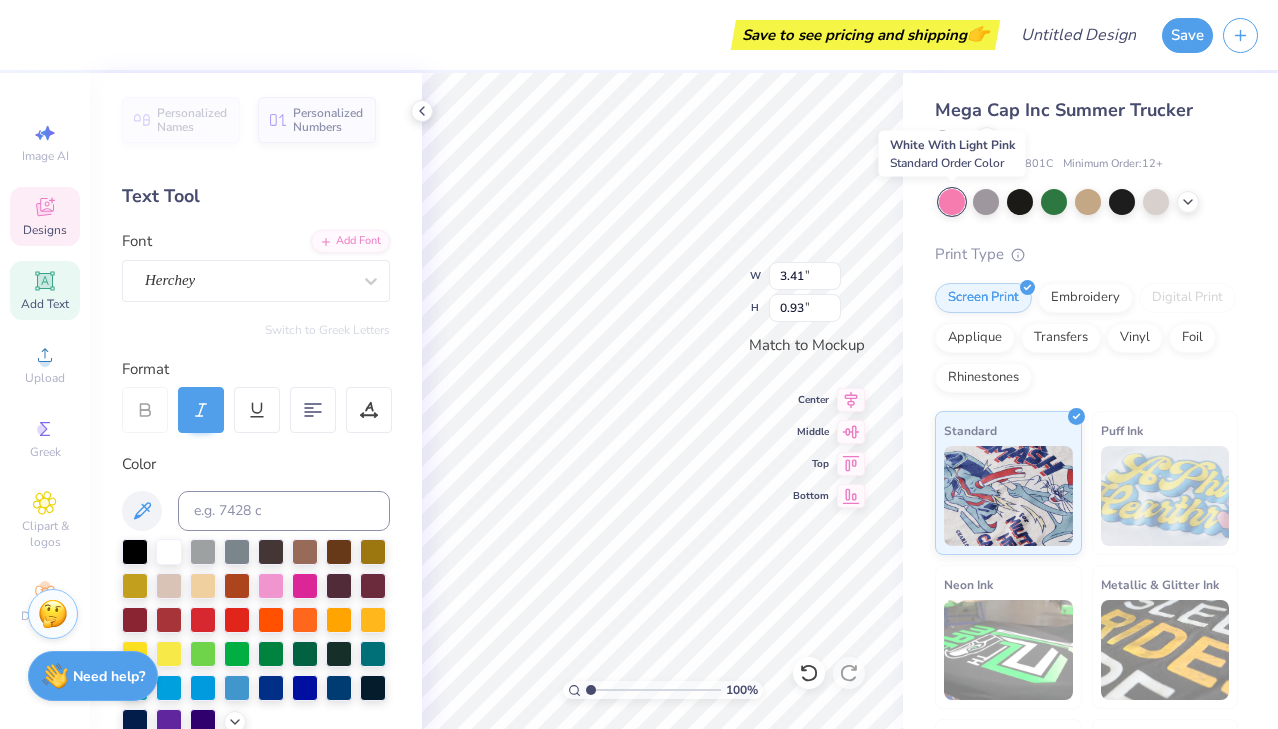 click at bounding box center [952, 202] 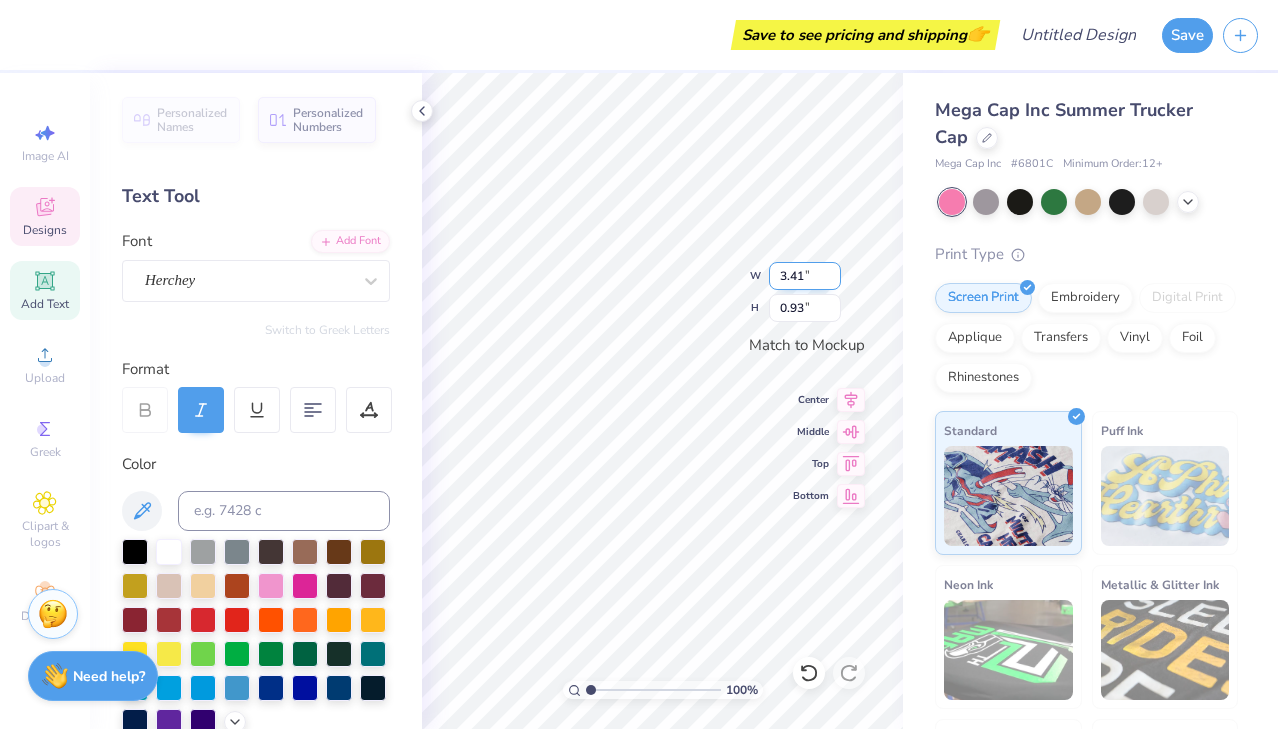 scroll, scrollTop: 0, scrollLeft: 2, axis: horizontal 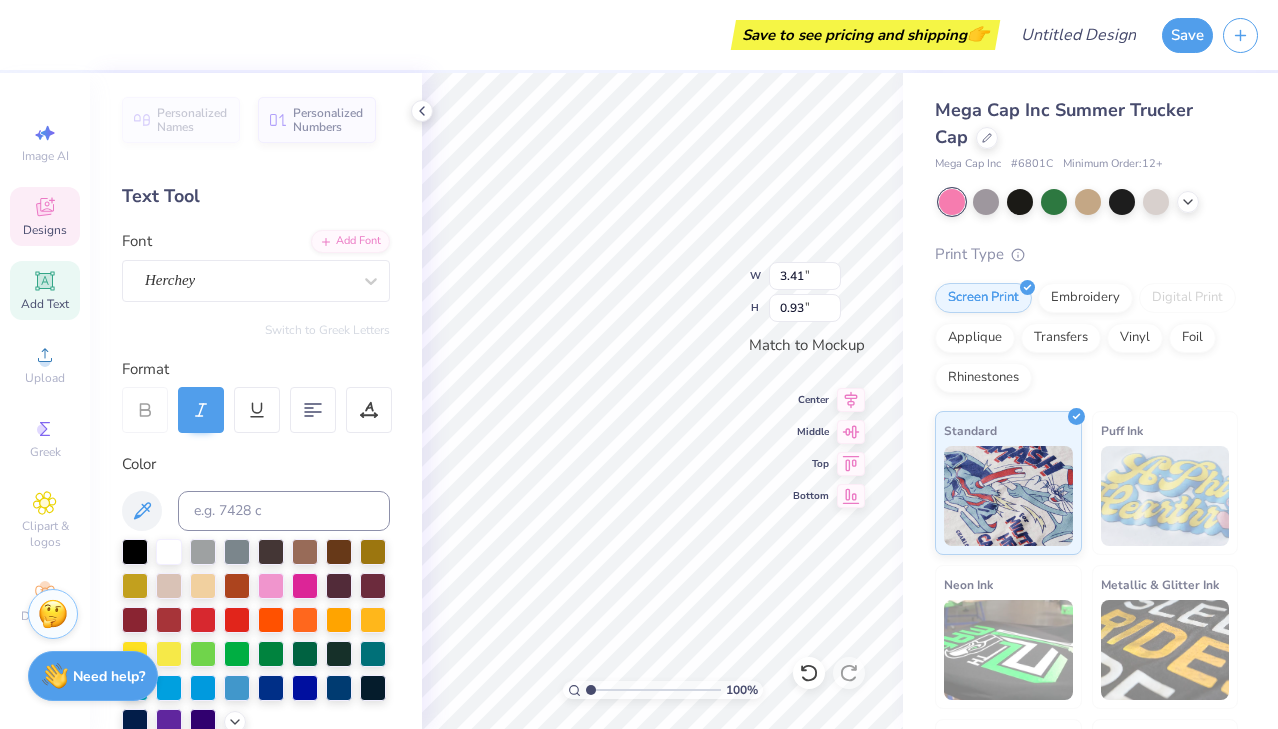 click at bounding box center (952, 202) 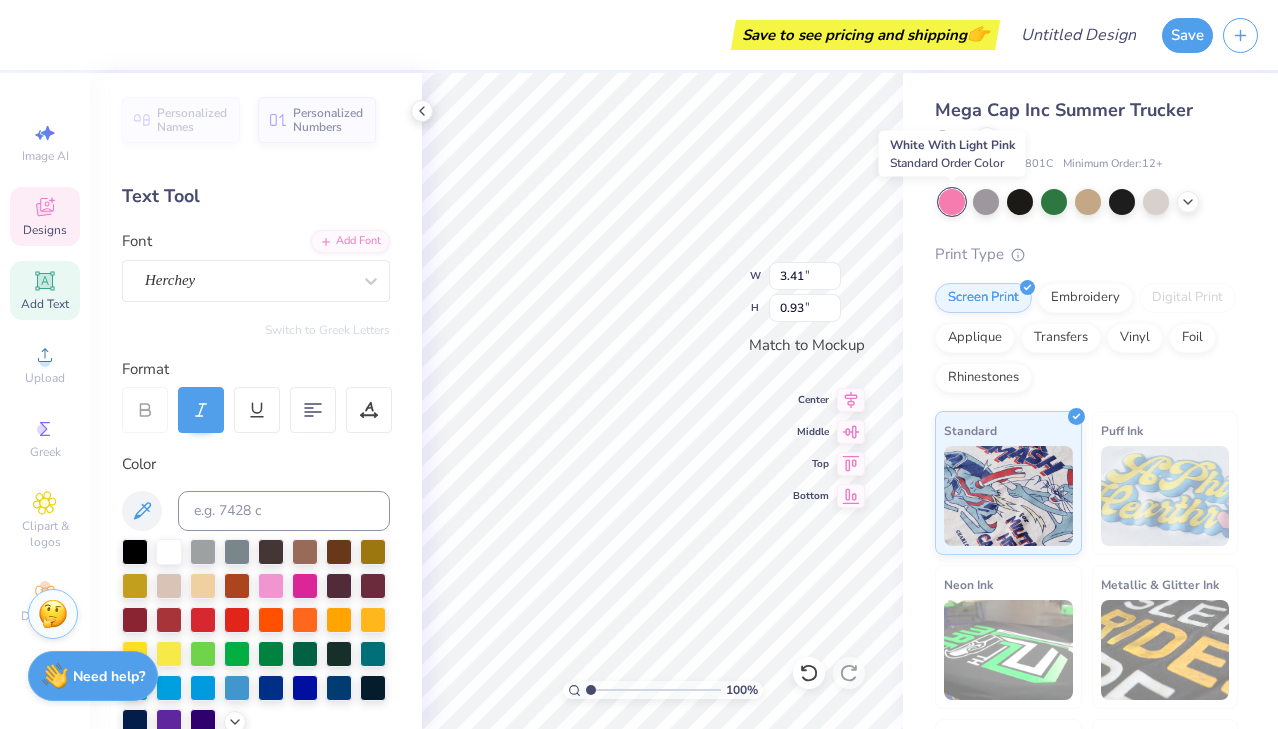 click at bounding box center (952, 202) 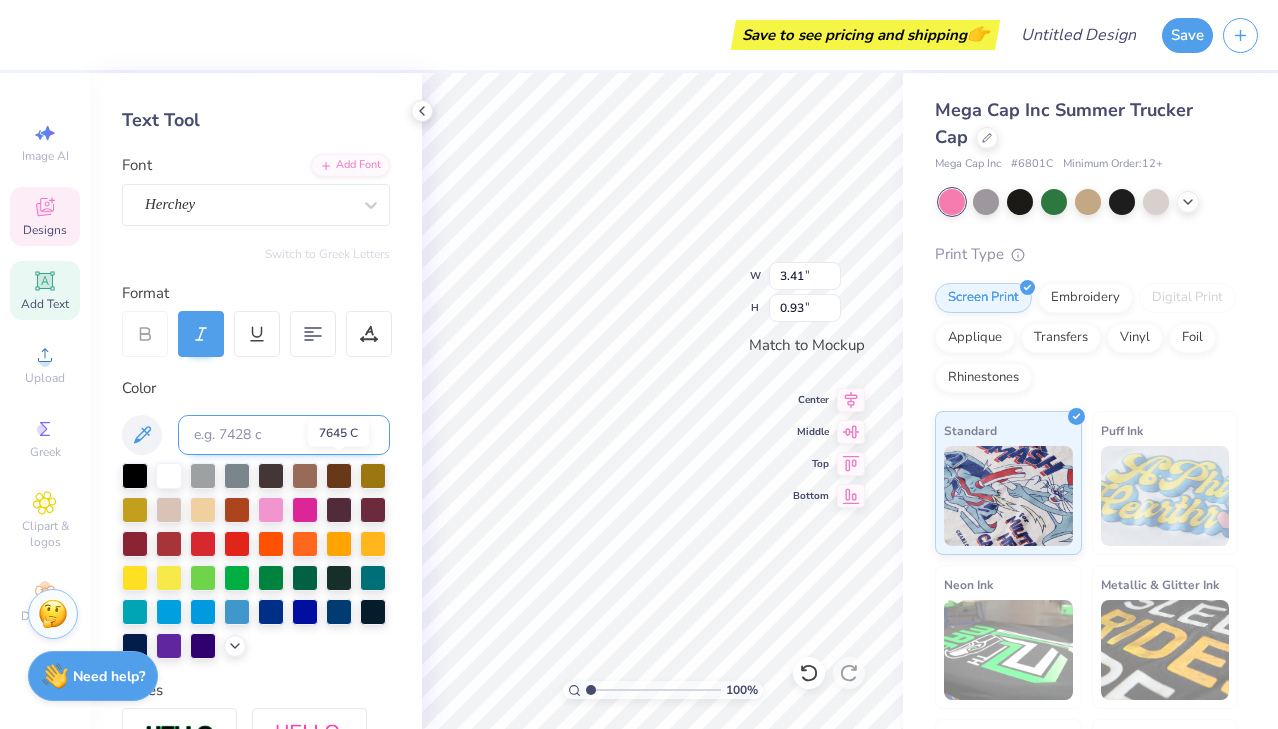 scroll, scrollTop: 129, scrollLeft: 0, axis: vertical 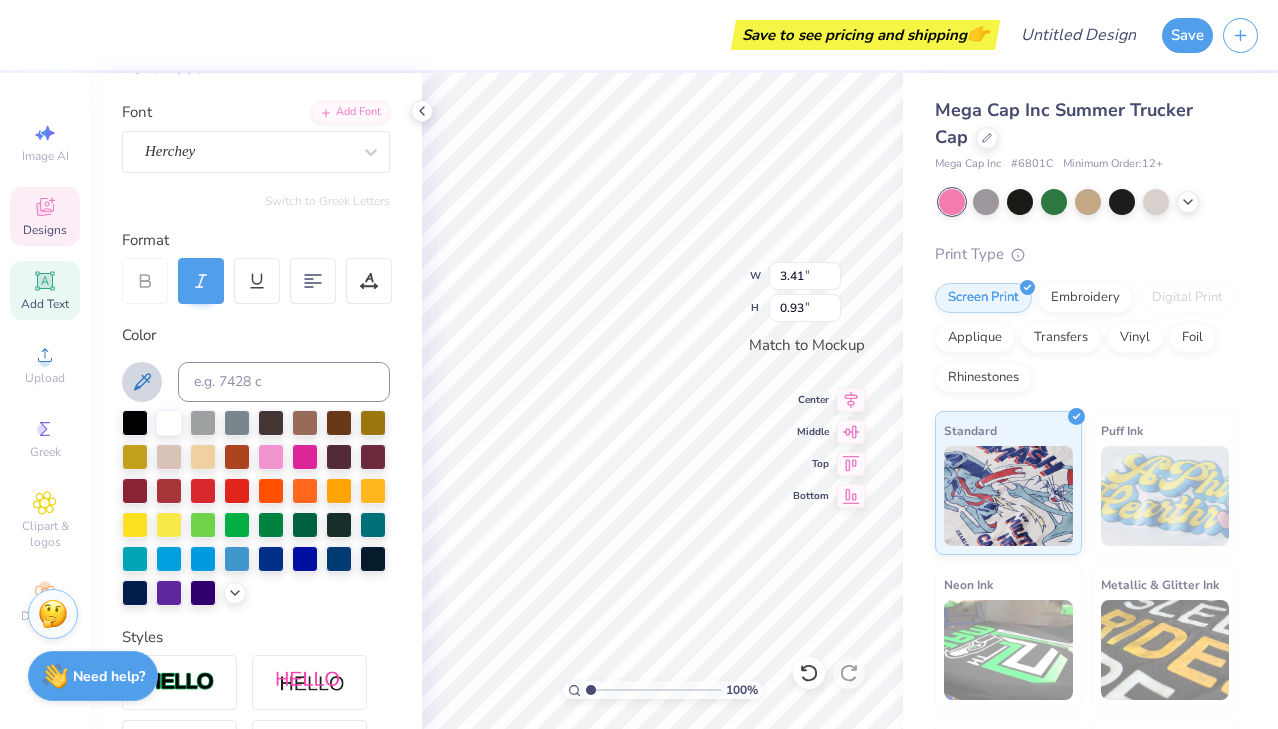 click 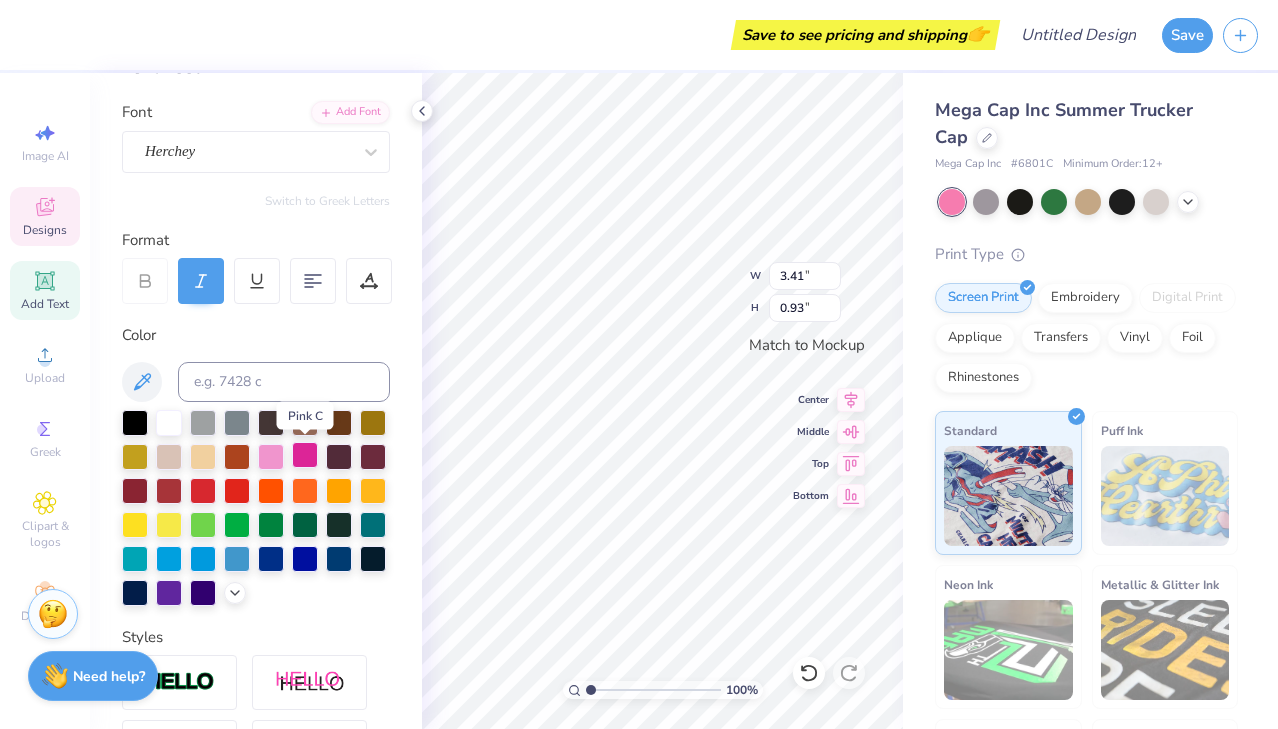 click at bounding box center (305, 455) 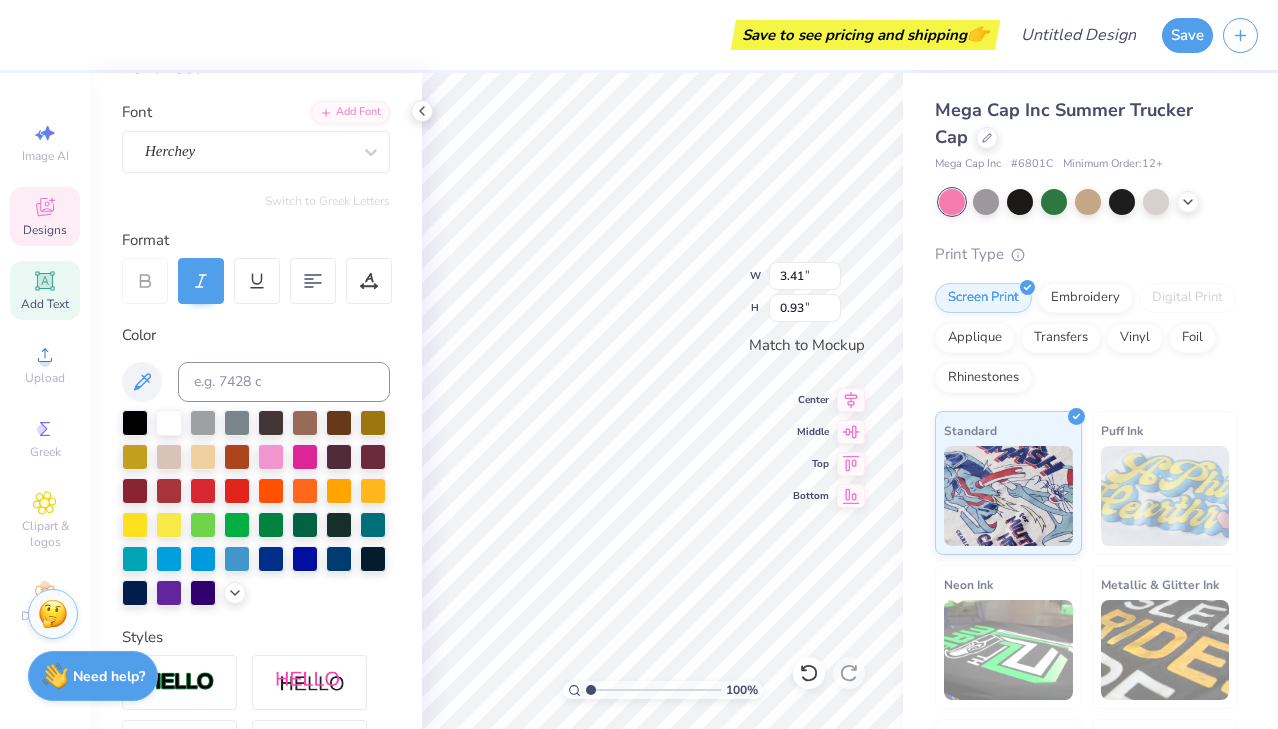 type on "3.26" 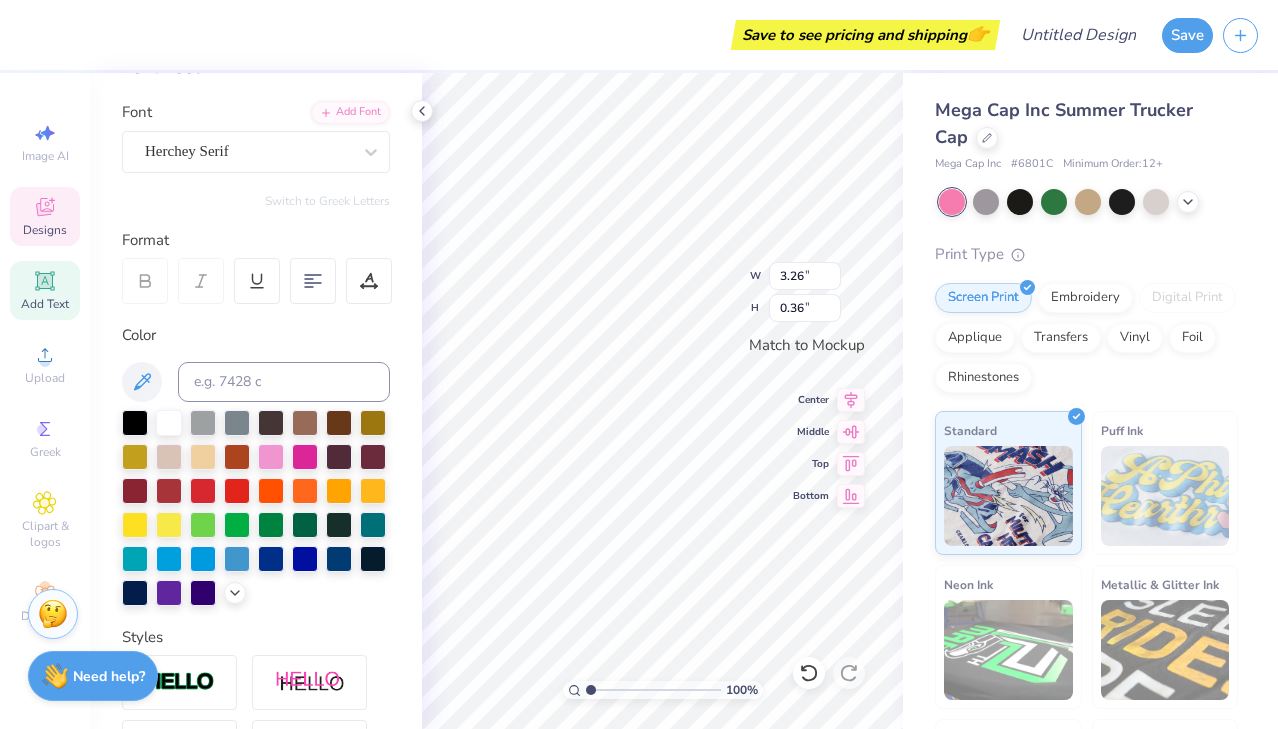 type on "1.22" 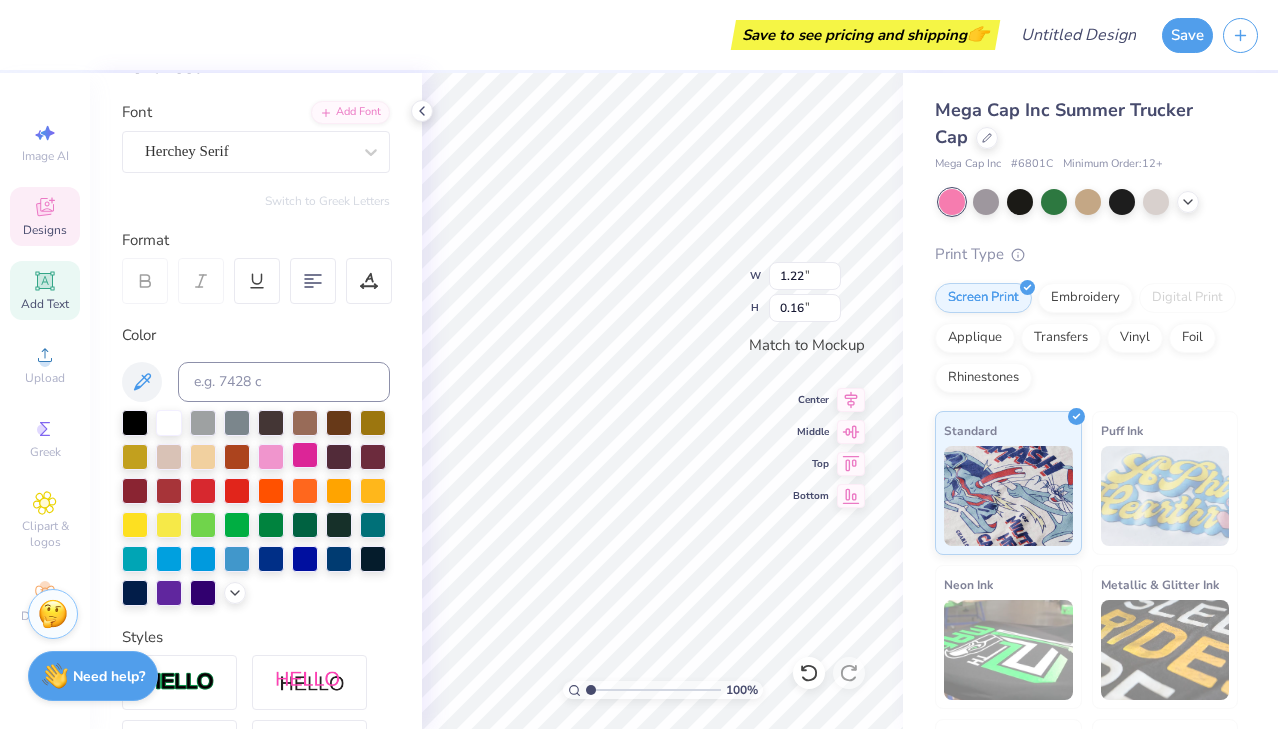 click at bounding box center (305, 455) 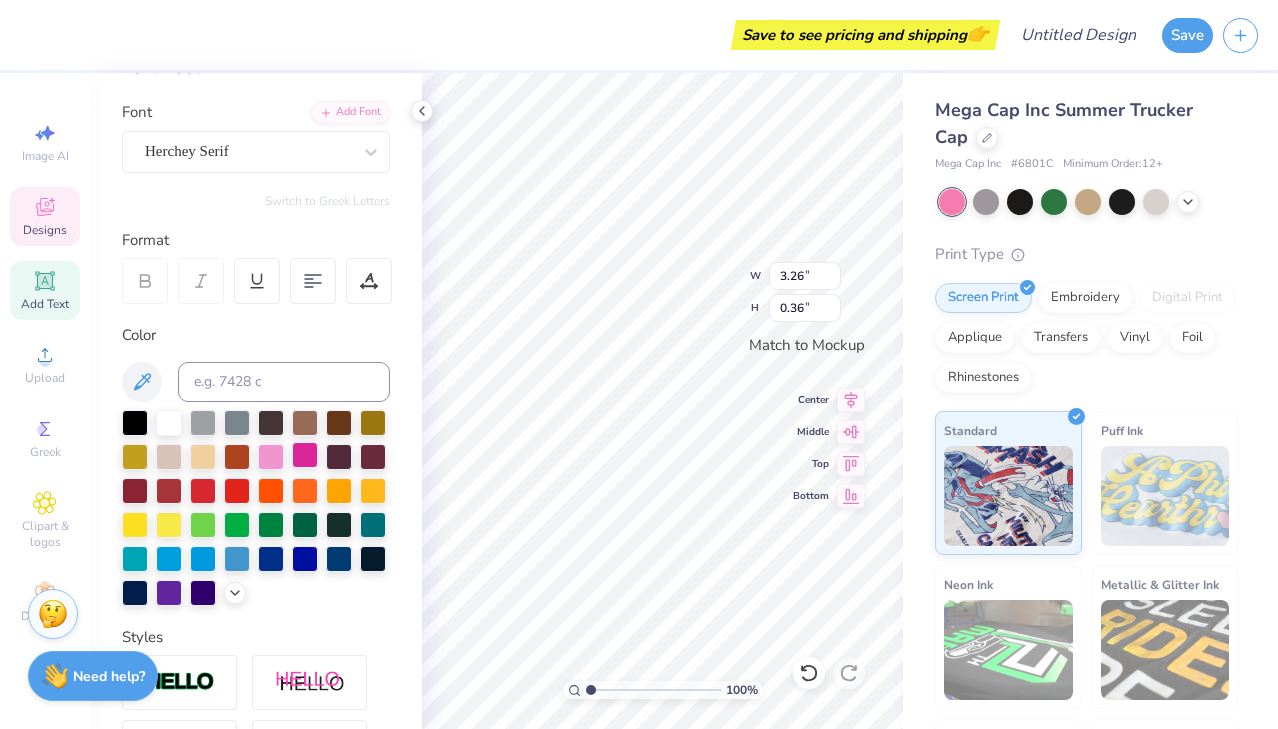 click at bounding box center (305, 455) 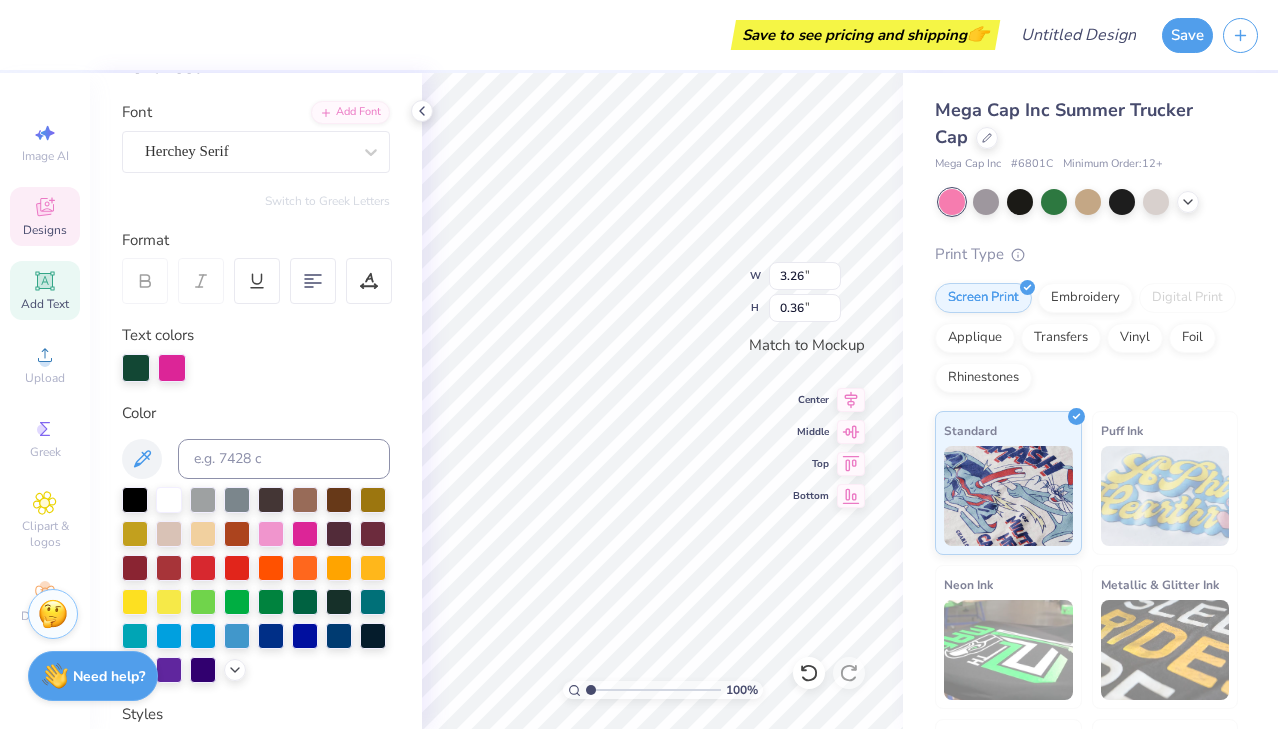 scroll, scrollTop: 0, scrollLeft: 1, axis: horizontal 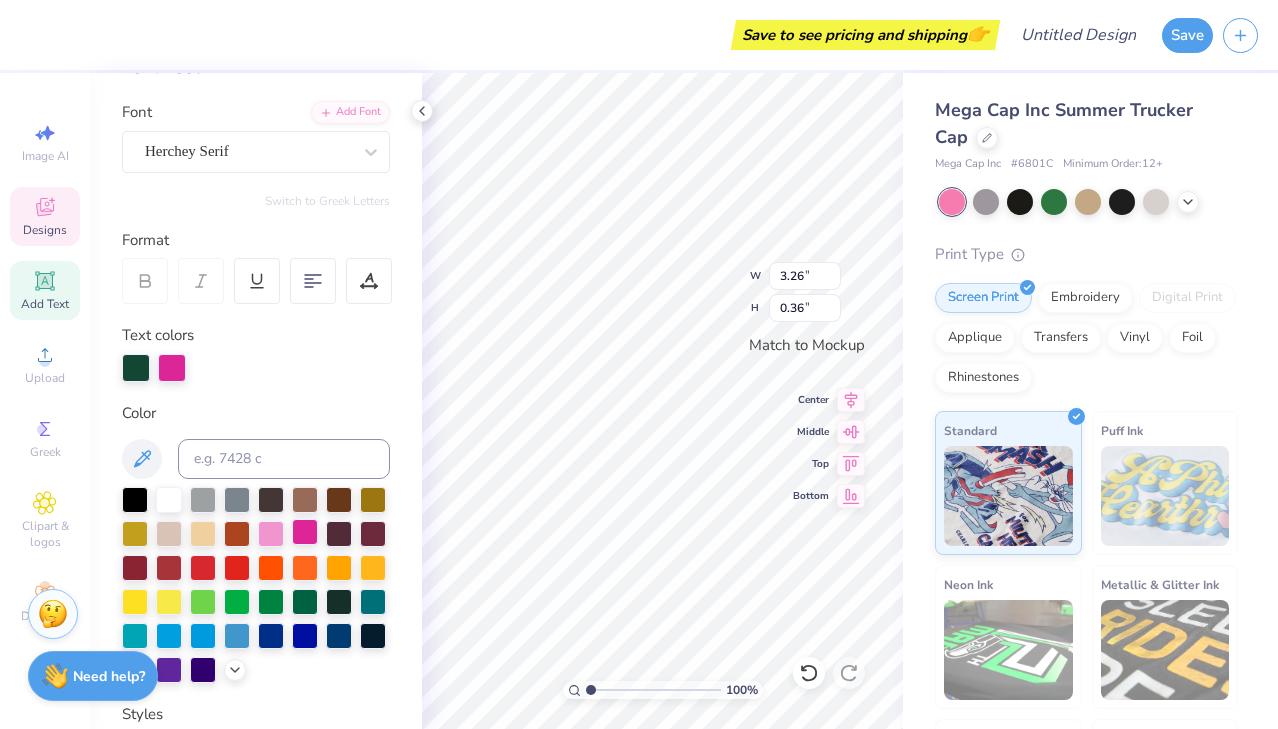 click at bounding box center (305, 532) 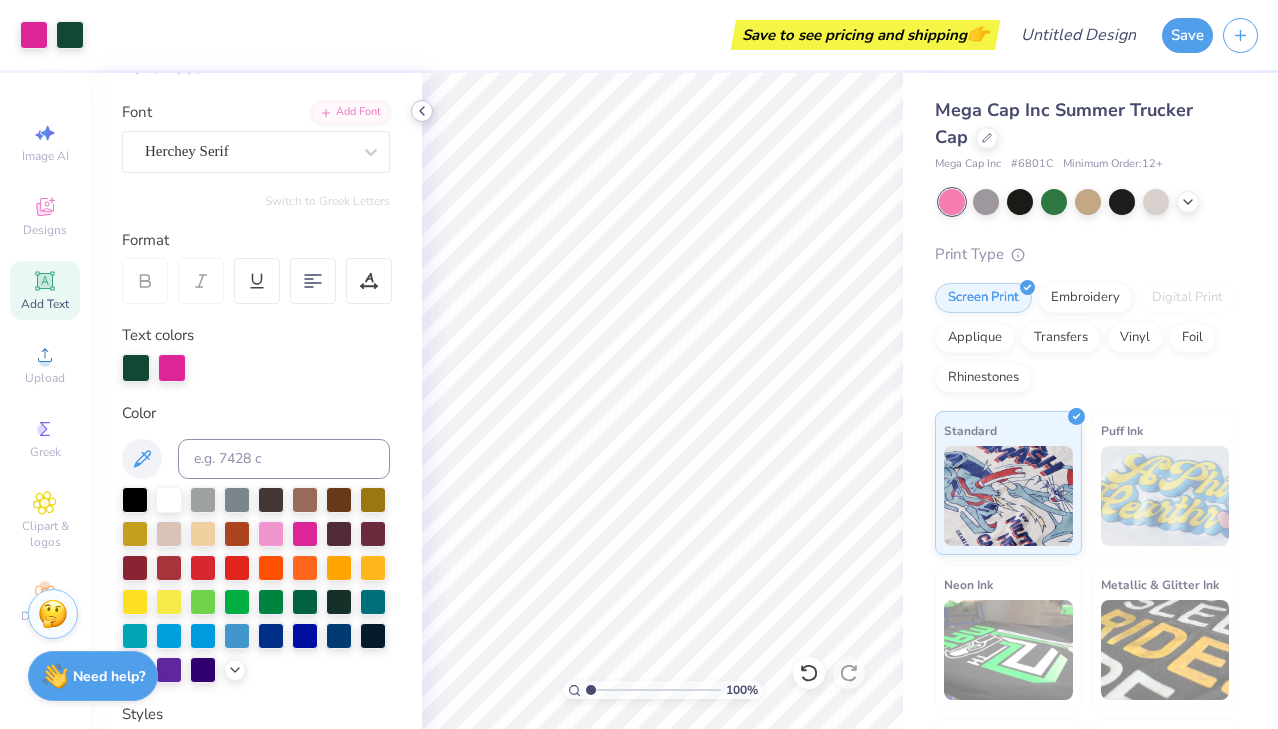 click 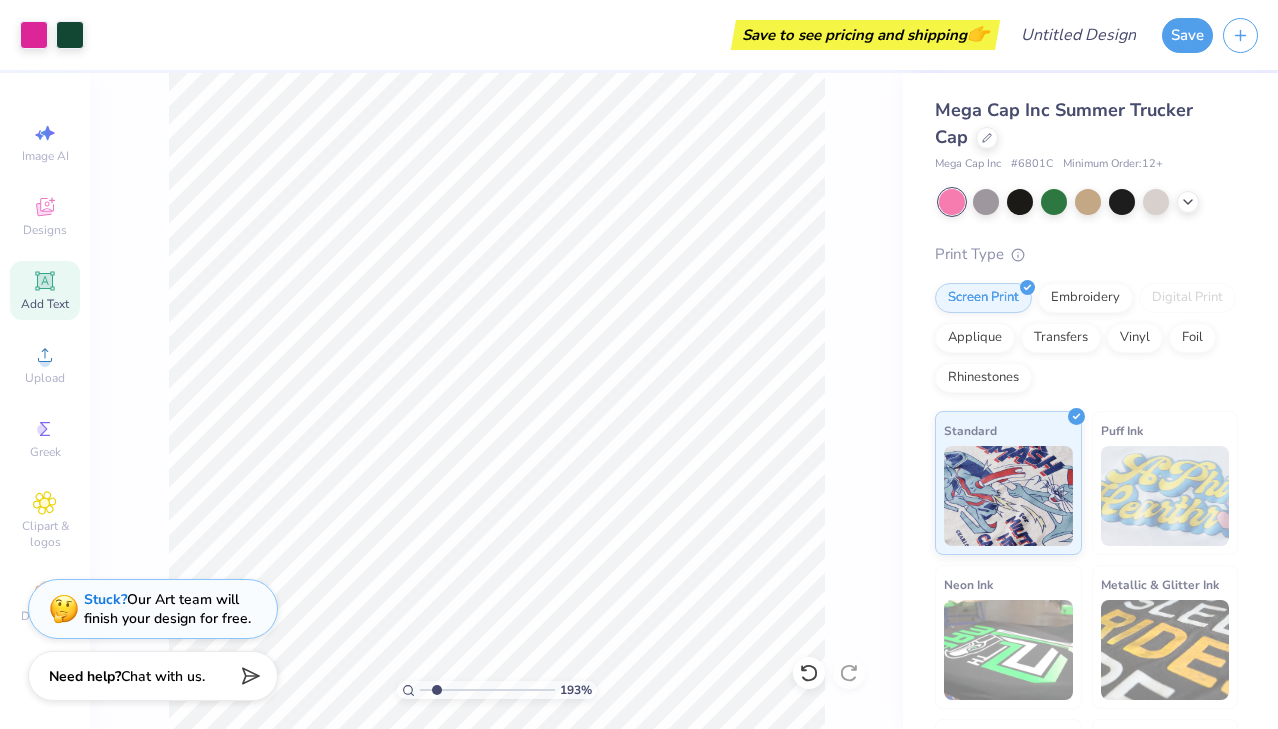 type on "1" 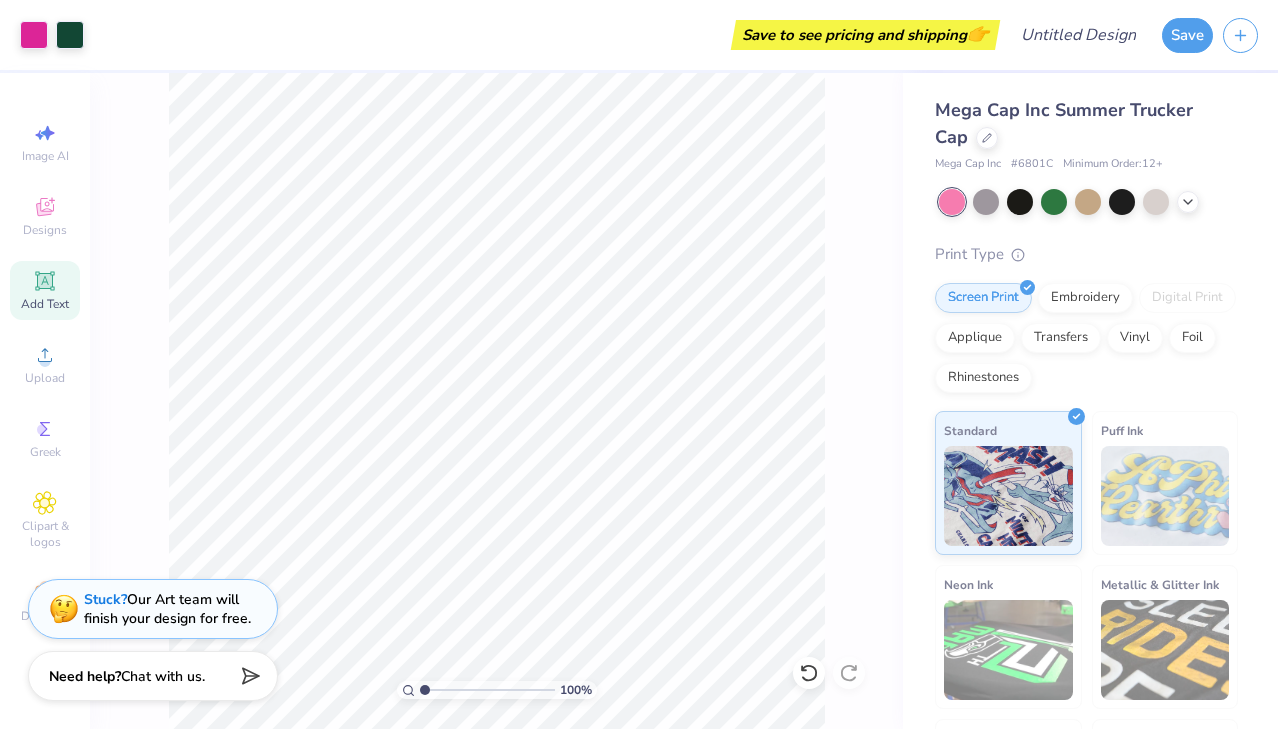 drag, startPoint x: 425, startPoint y: 687, endPoint x: 413, endPoint y: 690, distance: 12.369317 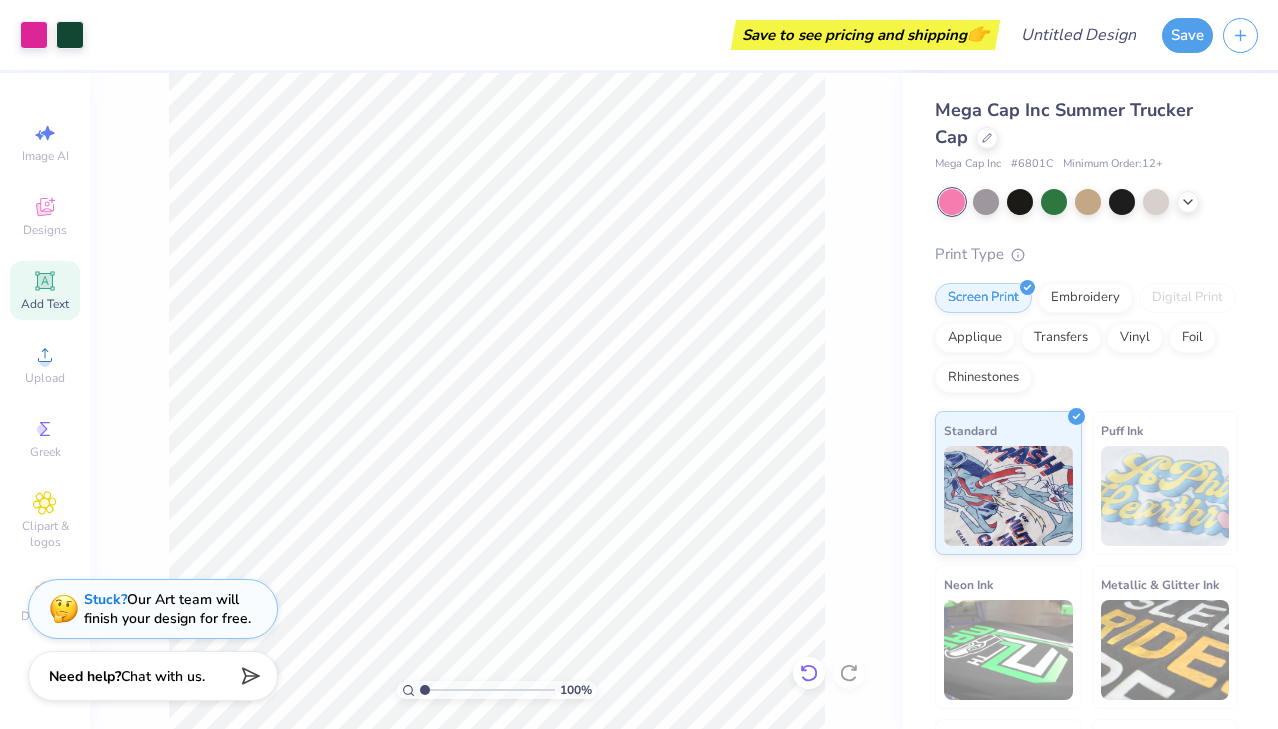 click at bounding box center (809, 673) 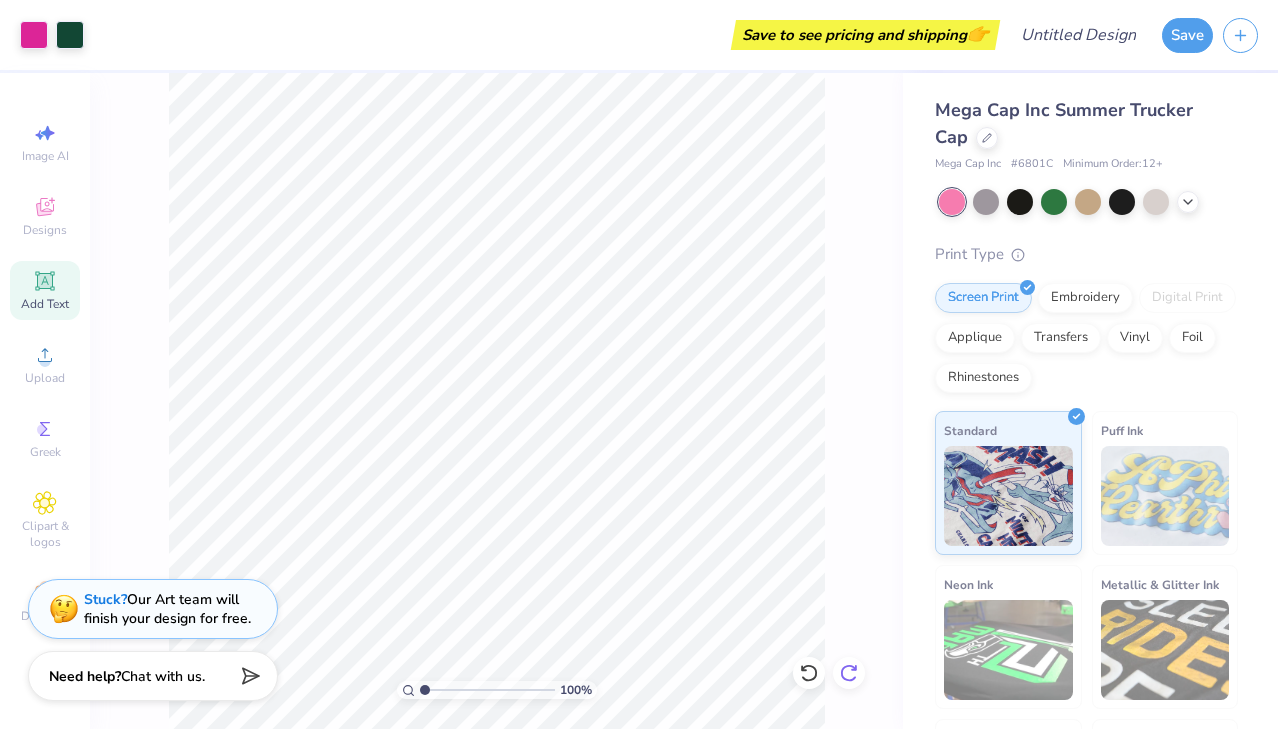 click 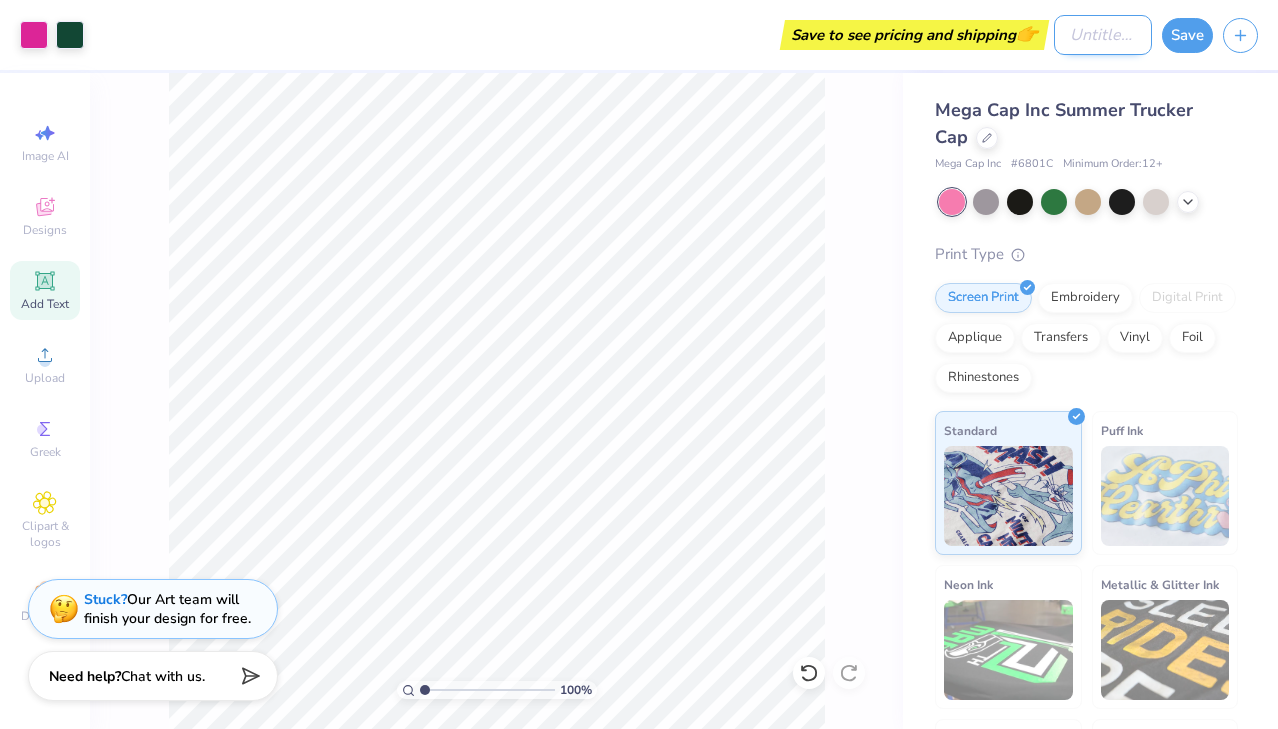 click on "Design Title" at bounding box center [1103, 35] 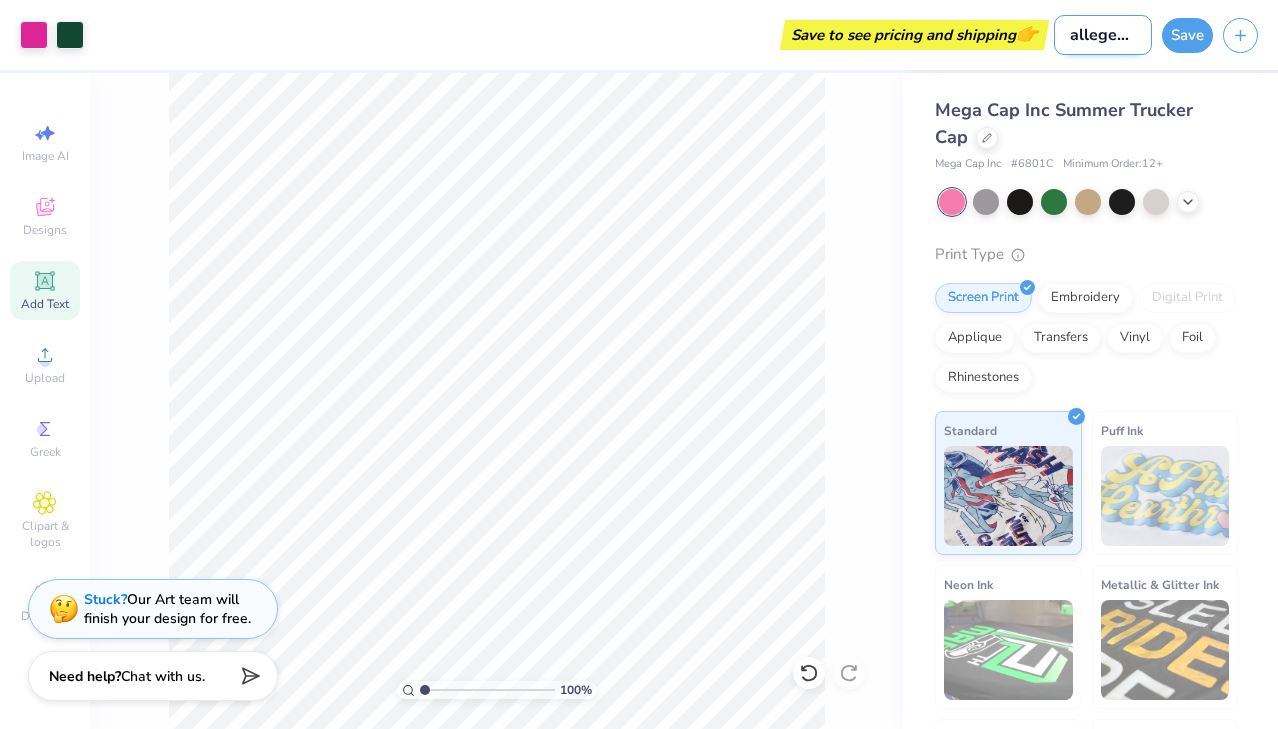 scroll, scrollTop: 0, scrollLeft: 2, axis: horizontal 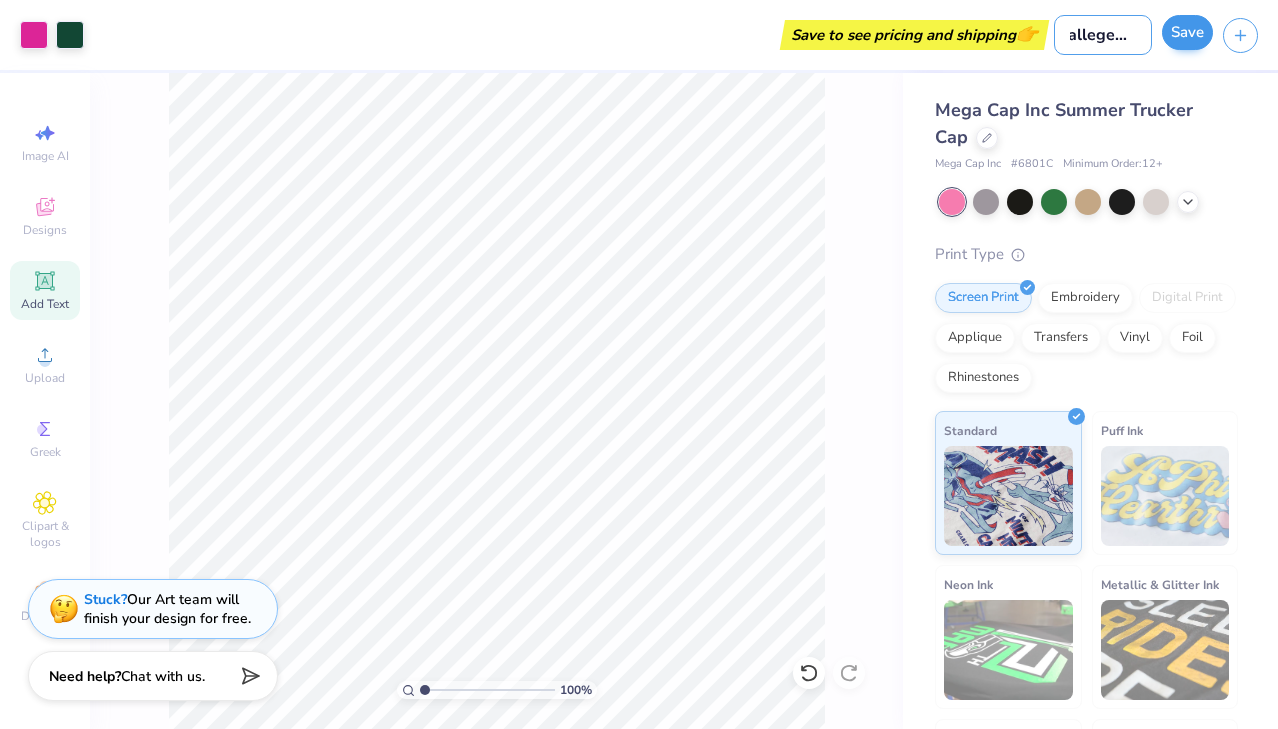 type on "allegedly" 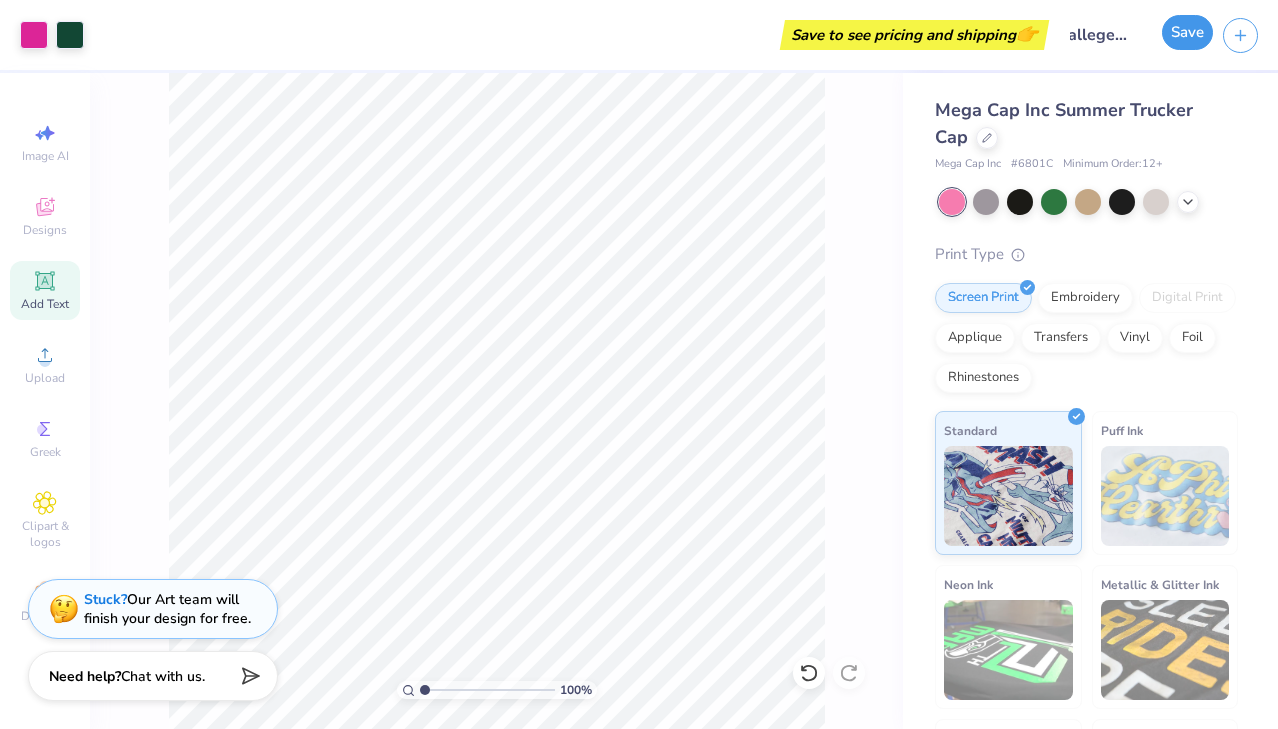 click on "Save" at bounding box center [1187, 32] 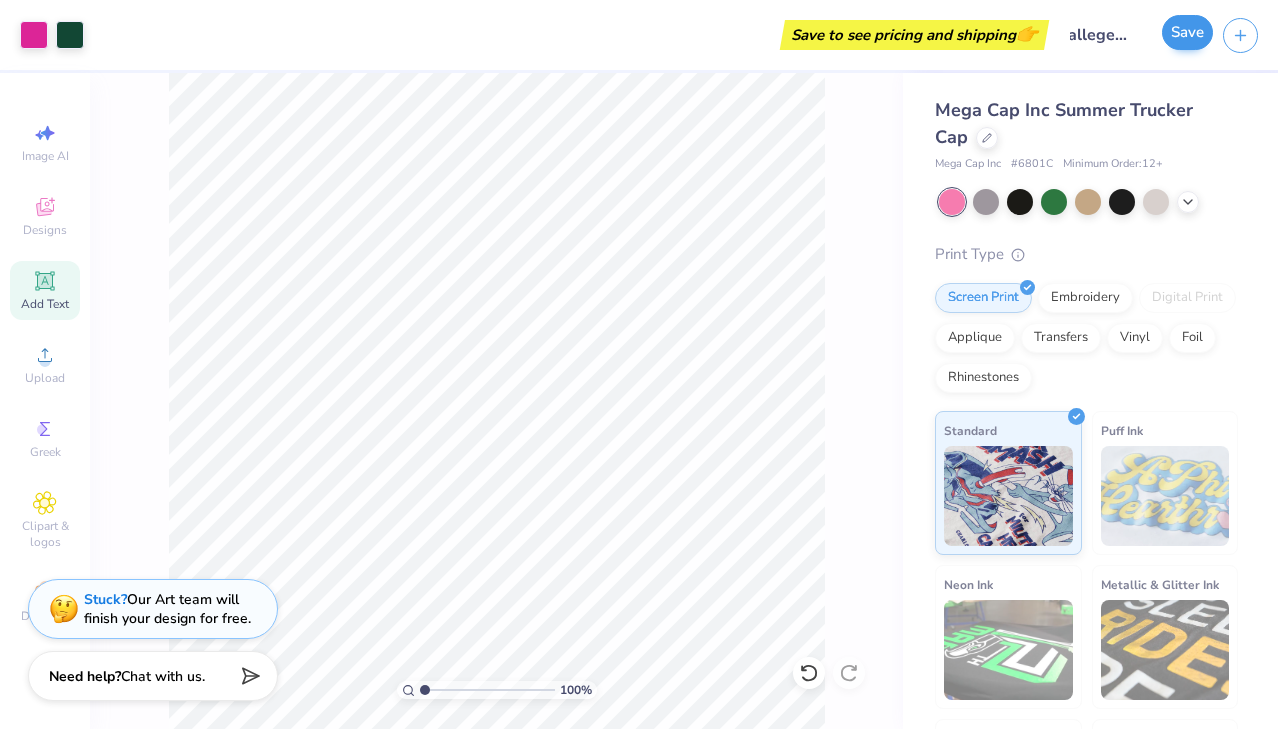 scroll, scrollTop: 0, scrollLeft: 0, axis: both 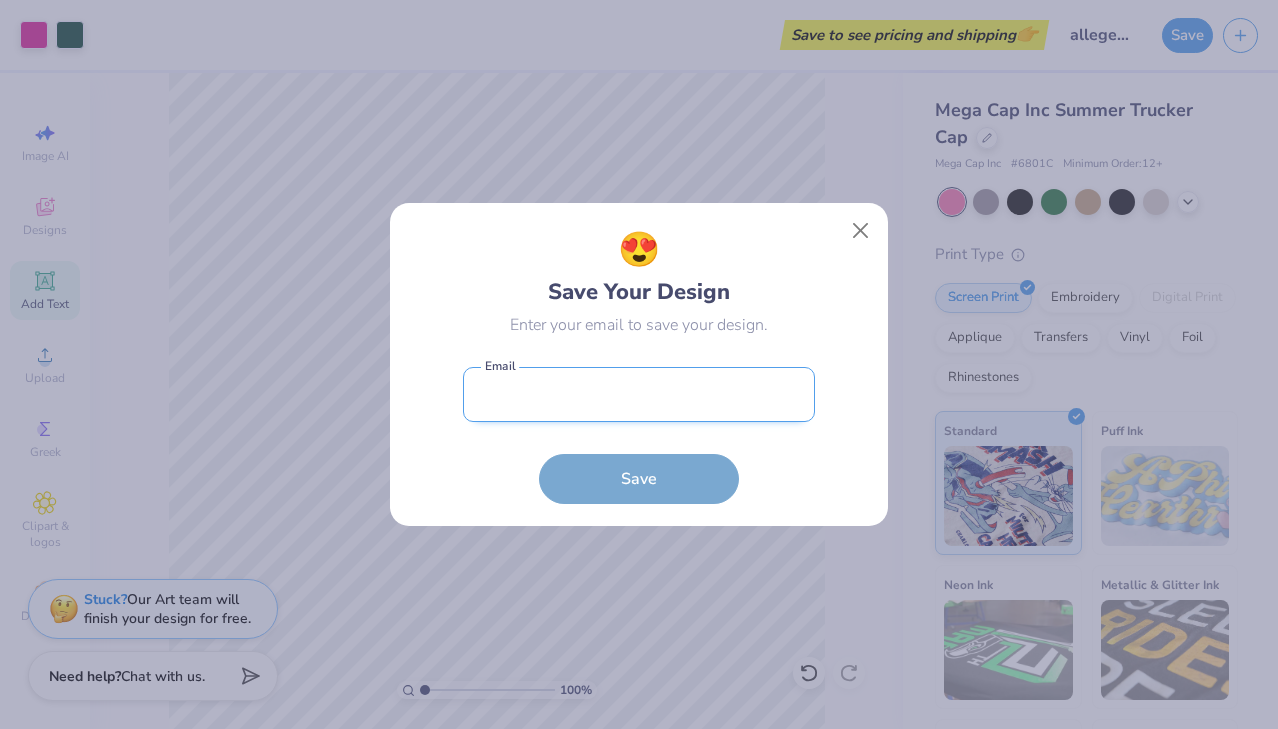click at bounding box center (639, 394) 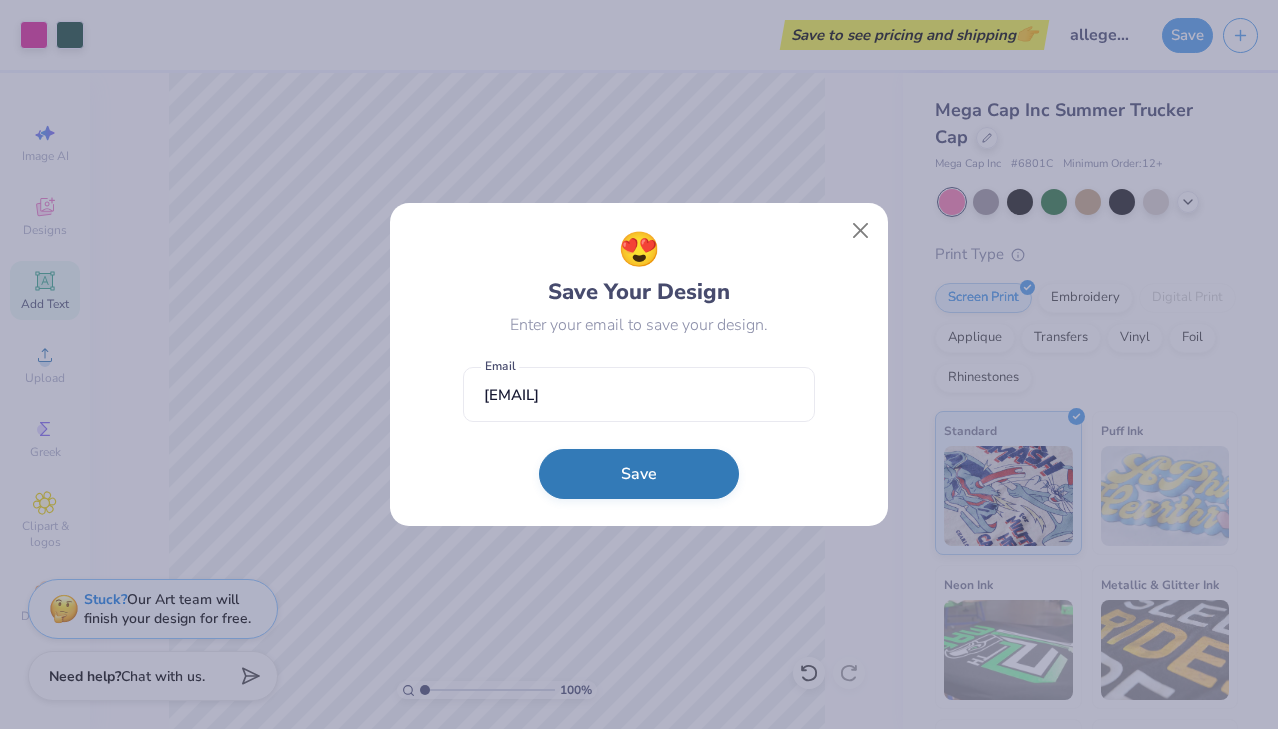 click on "Save" at bounding box center [639, 474] 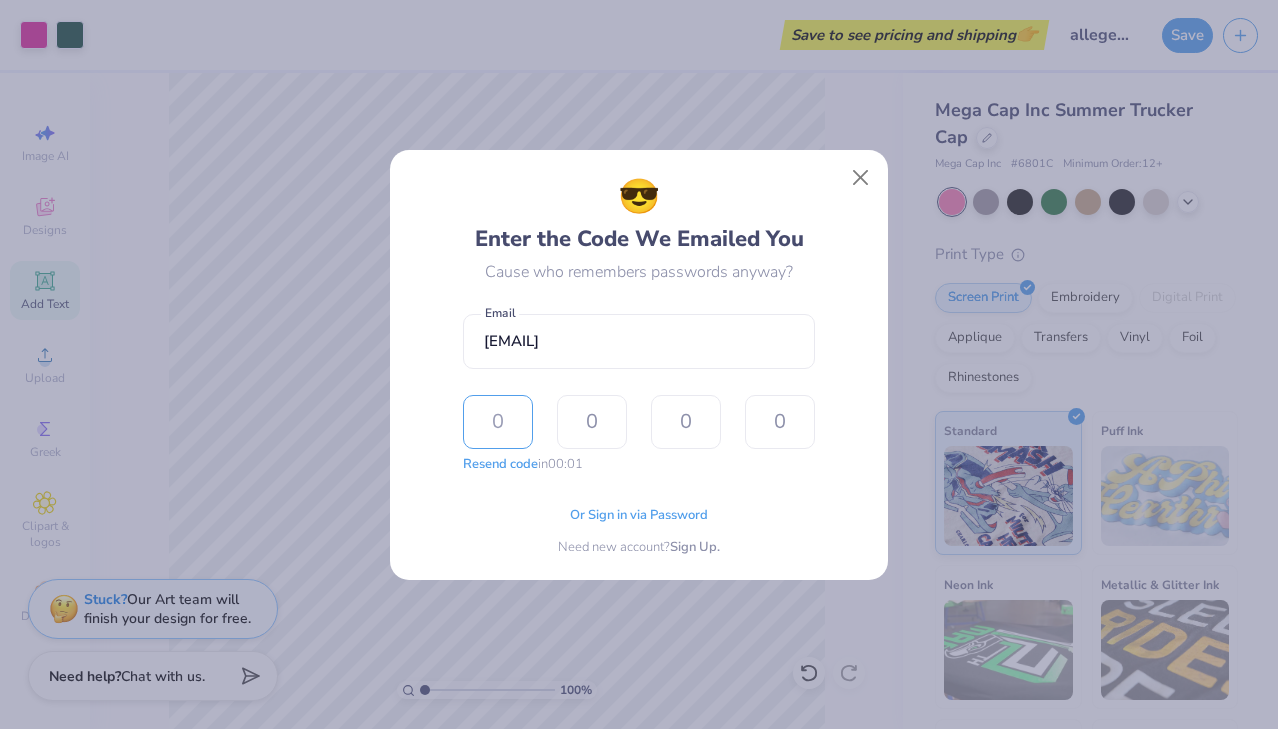 type on "9" 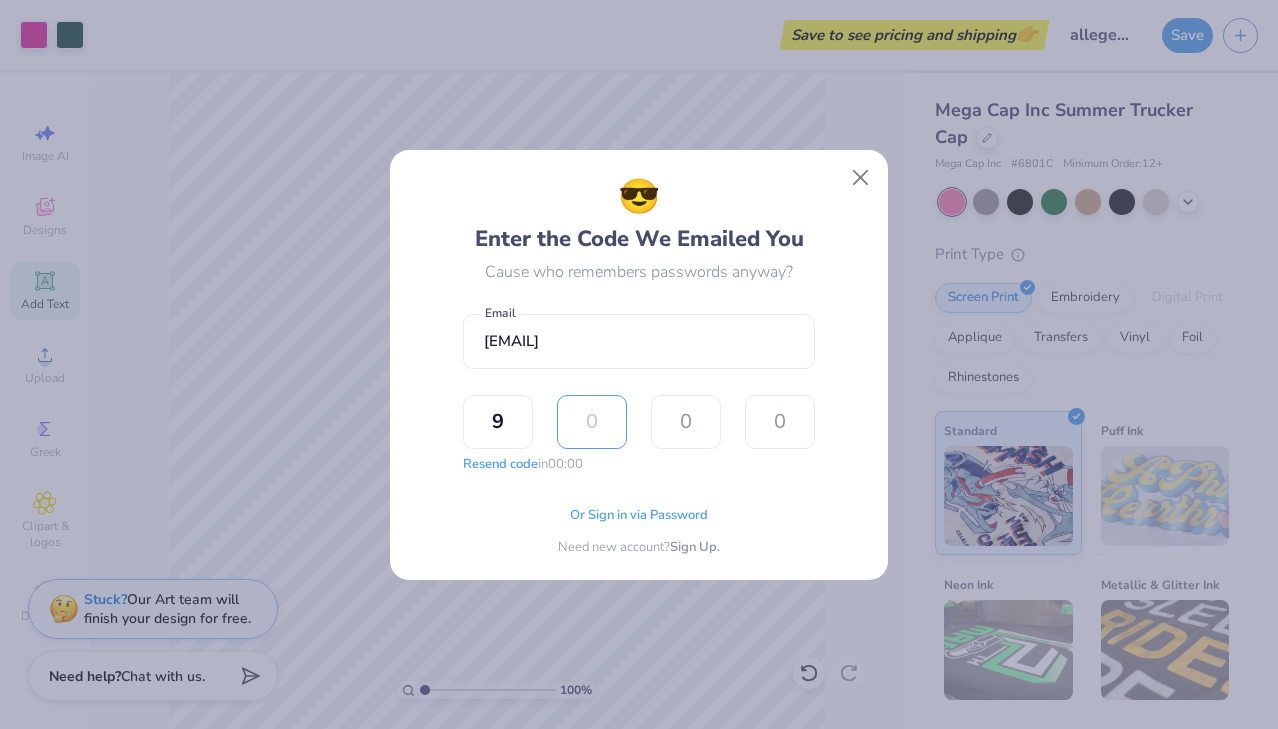 type on "9" 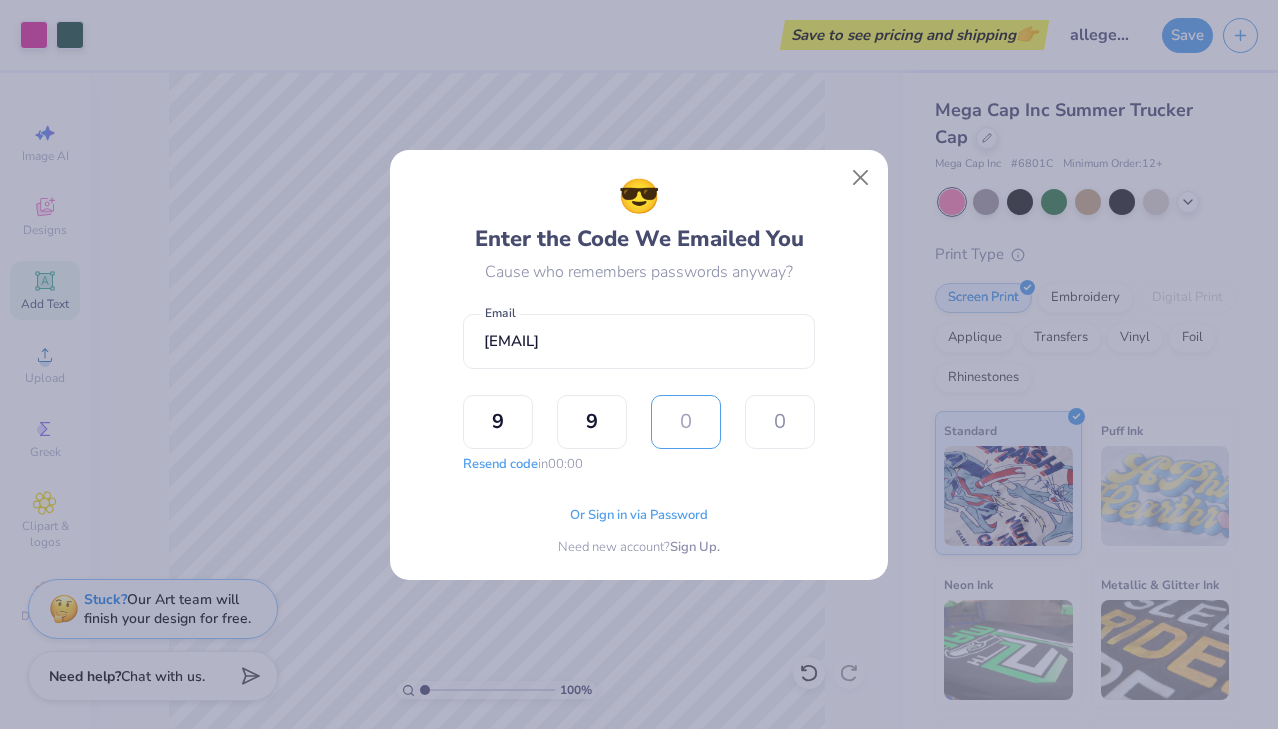 type on "9" 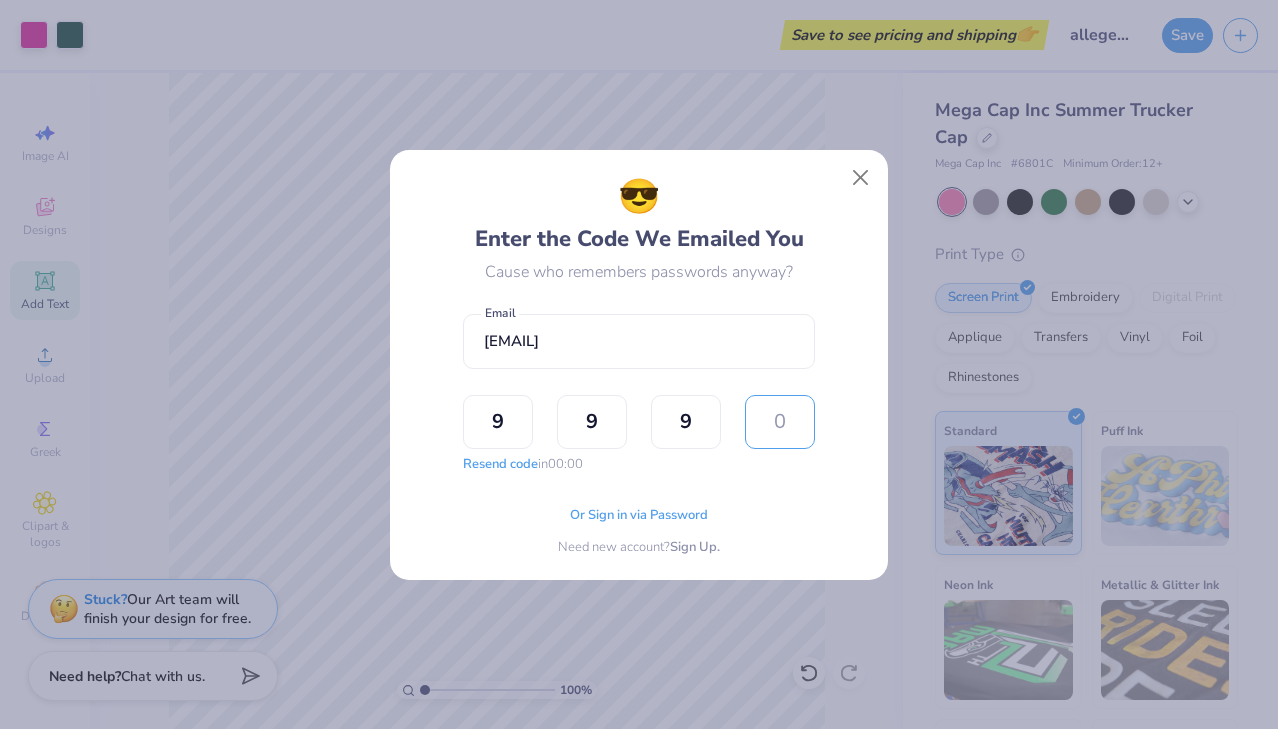 type on "4" 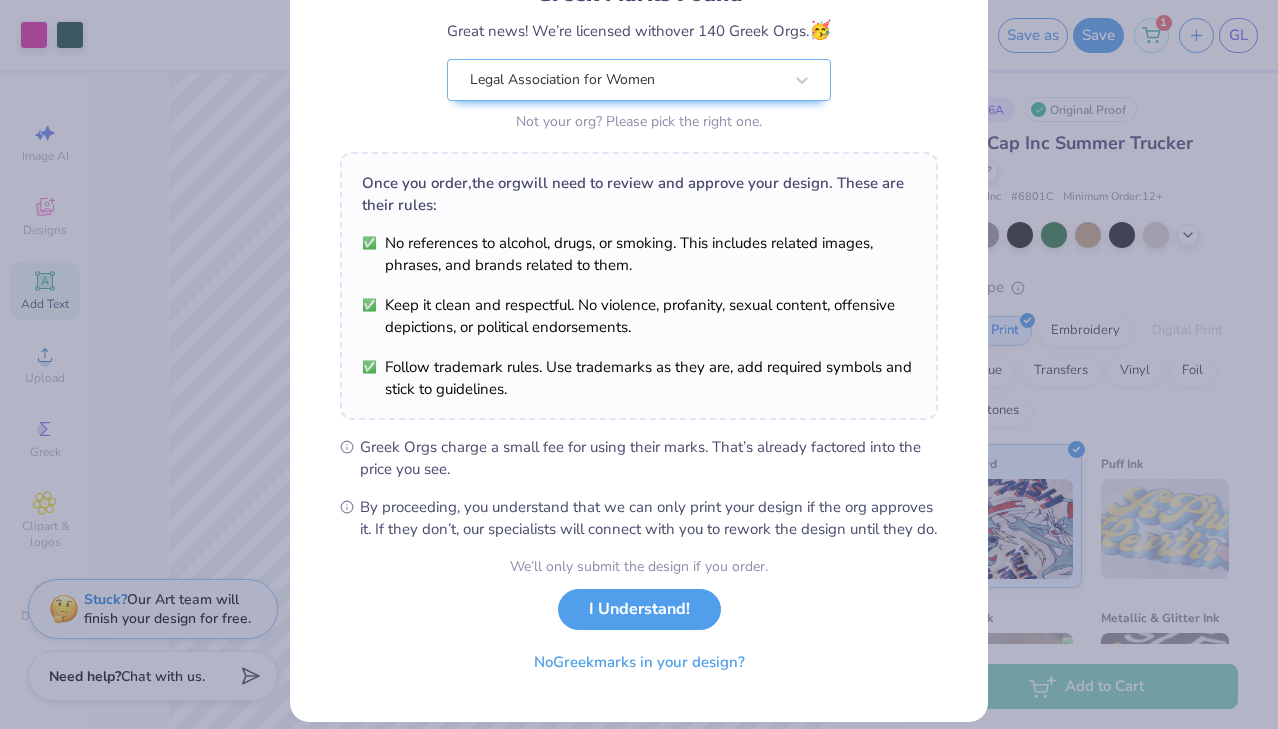 scroll, scrollTop: 207, scrollLeft: 0, axis: vertical 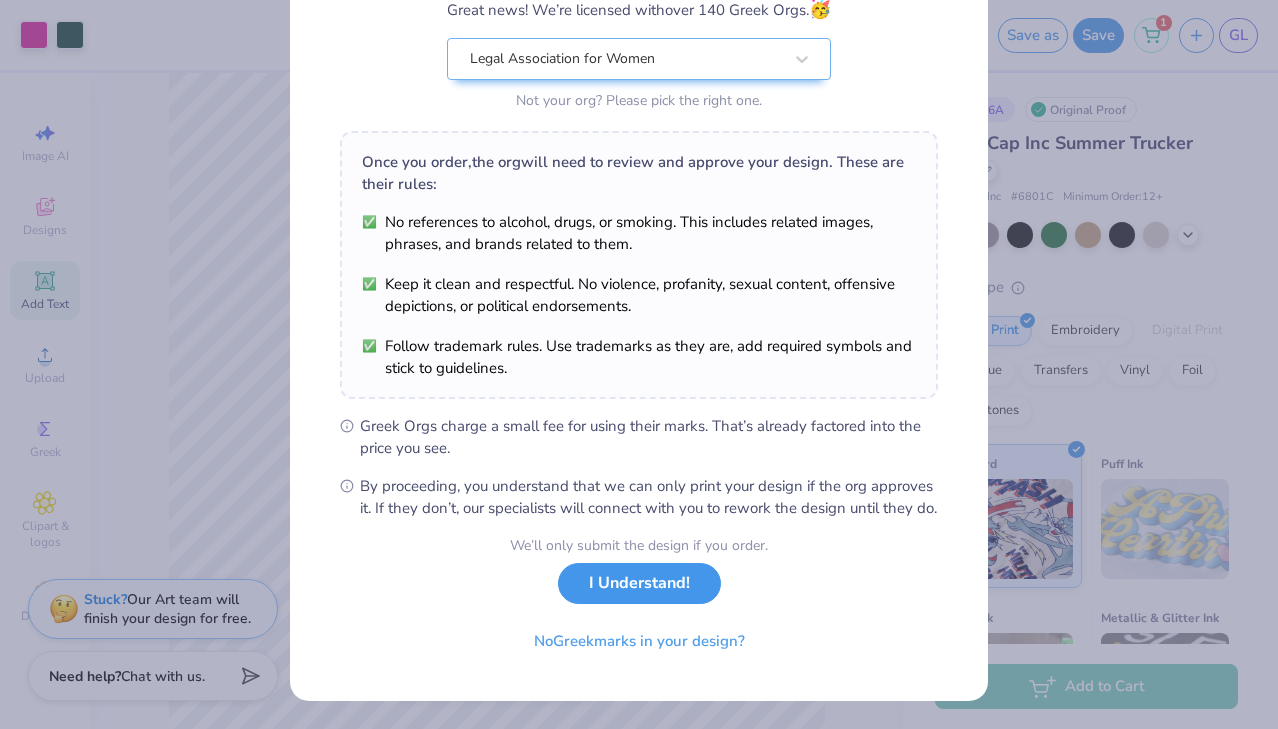 click on "I Understand!" at bounding box center (639, 583) 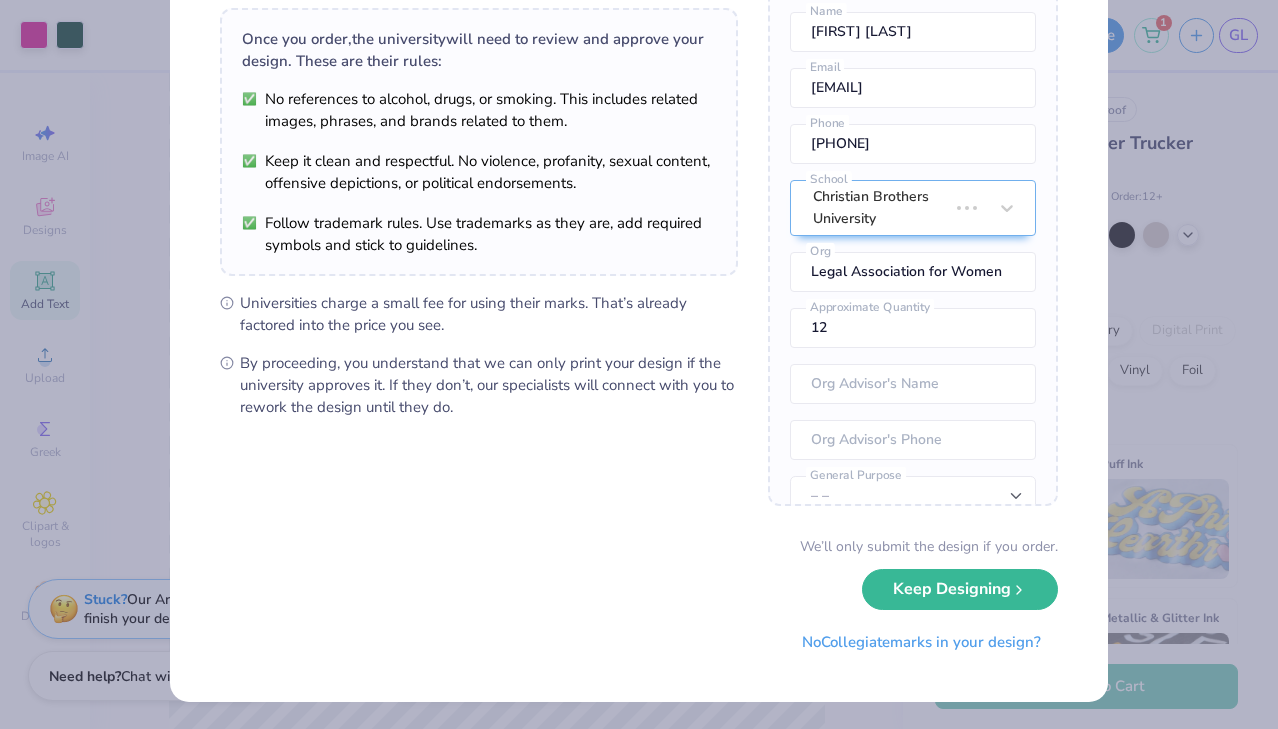 scroll, scrollTop: 0, scrollLeft: 0, axis: both 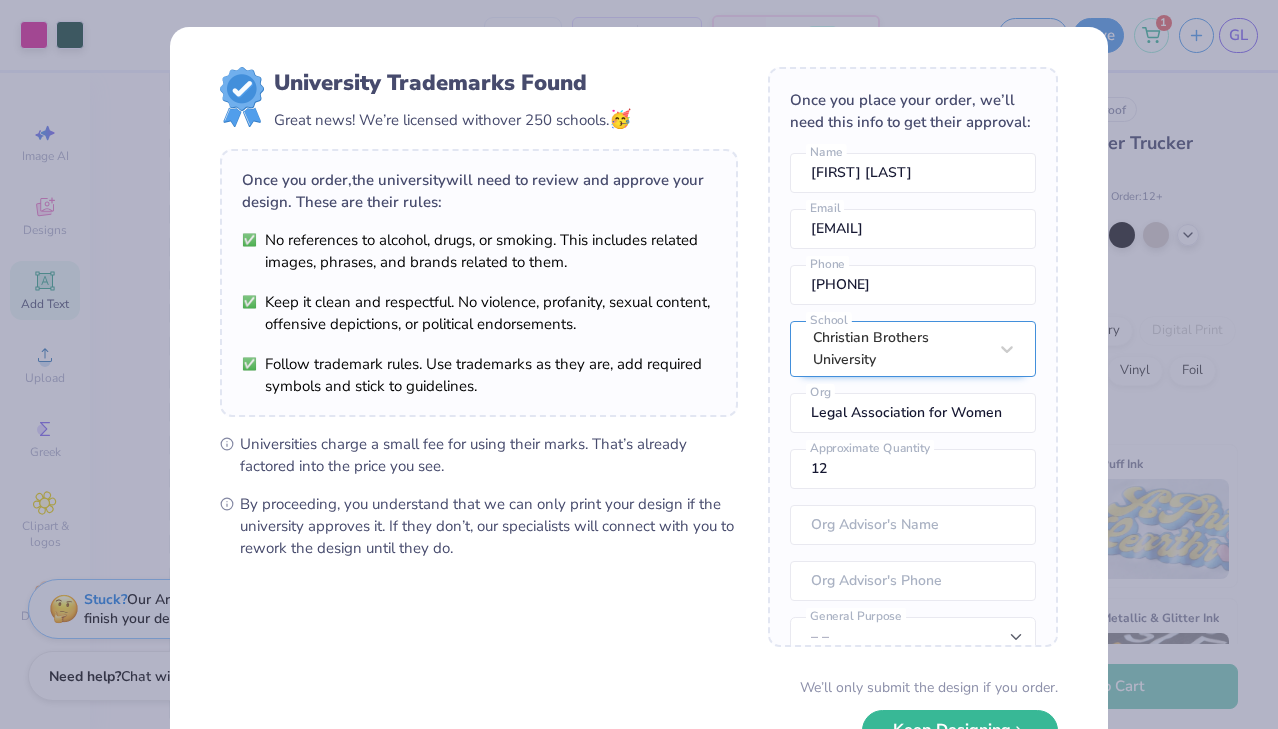 click at bounding box center (1007, 349) 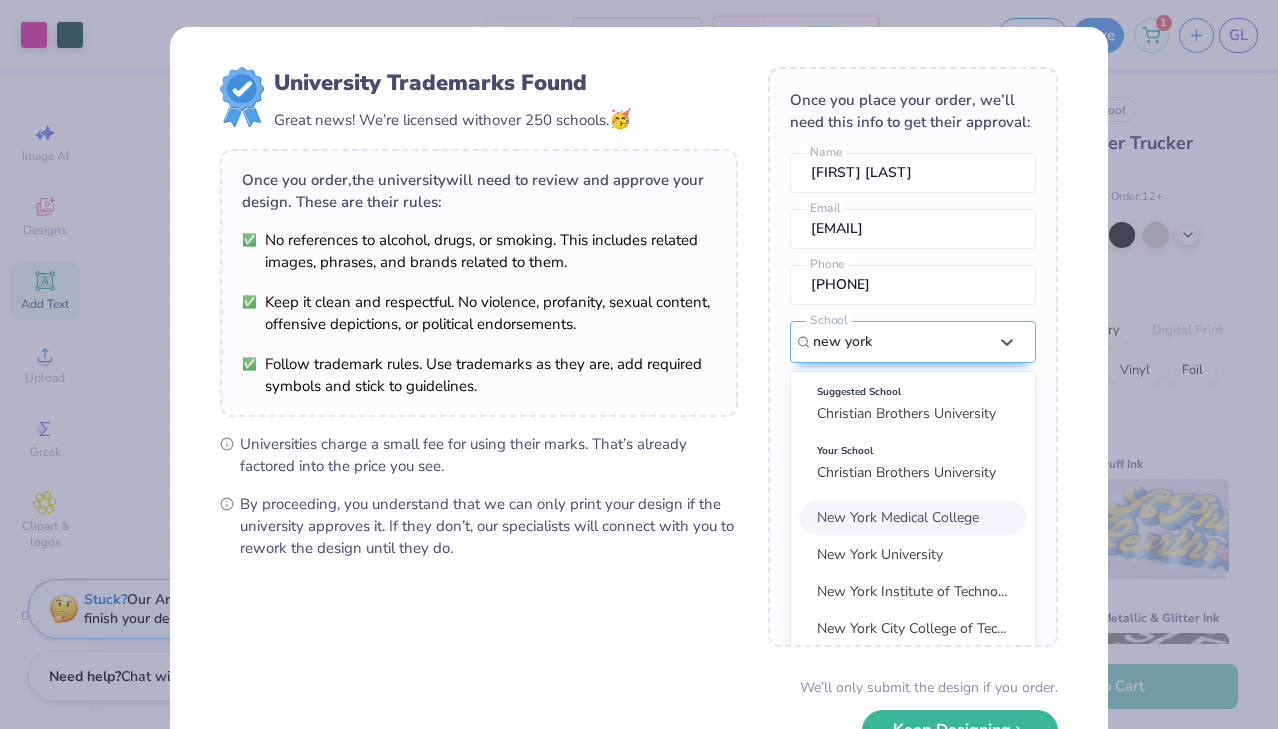 scroll, scrollTop: 149, scrollLeft: 0, axis: vertical 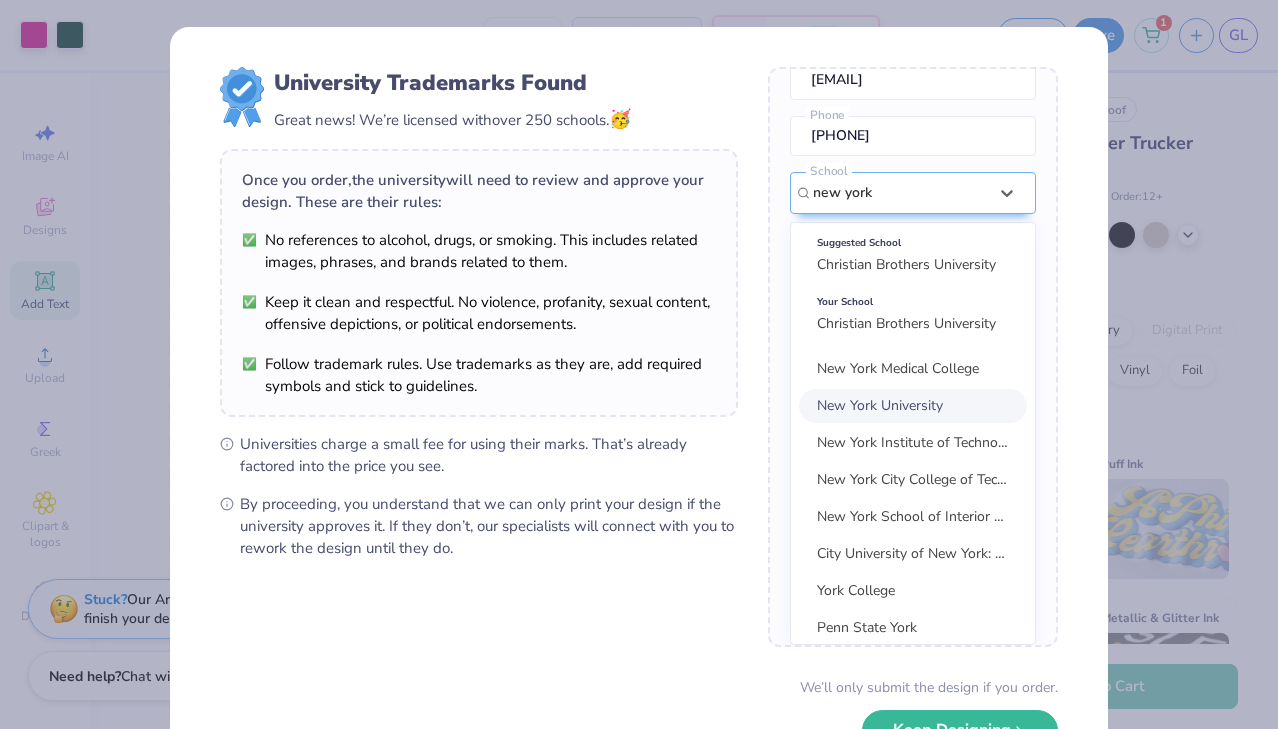 click on "New York University" at bounding box center [913, 406] 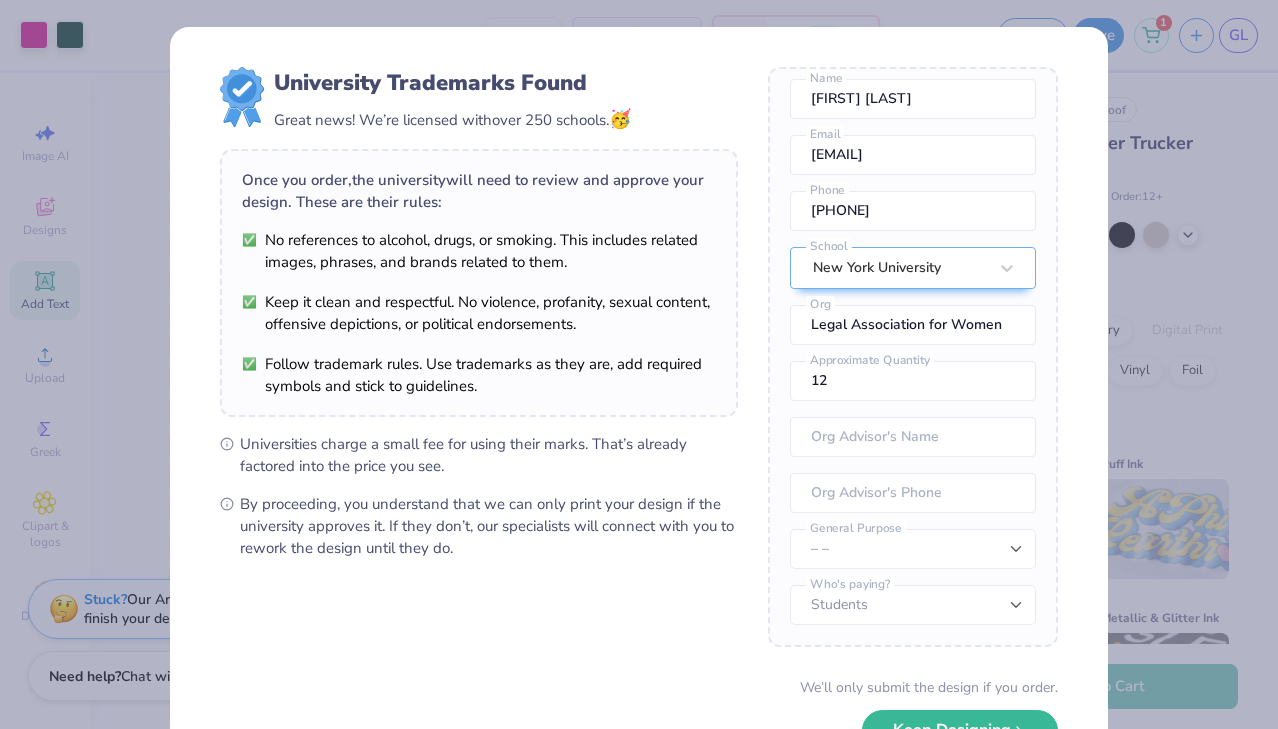 scroll, scrollTop: 74, scrollLeft: 0, axis: vertical 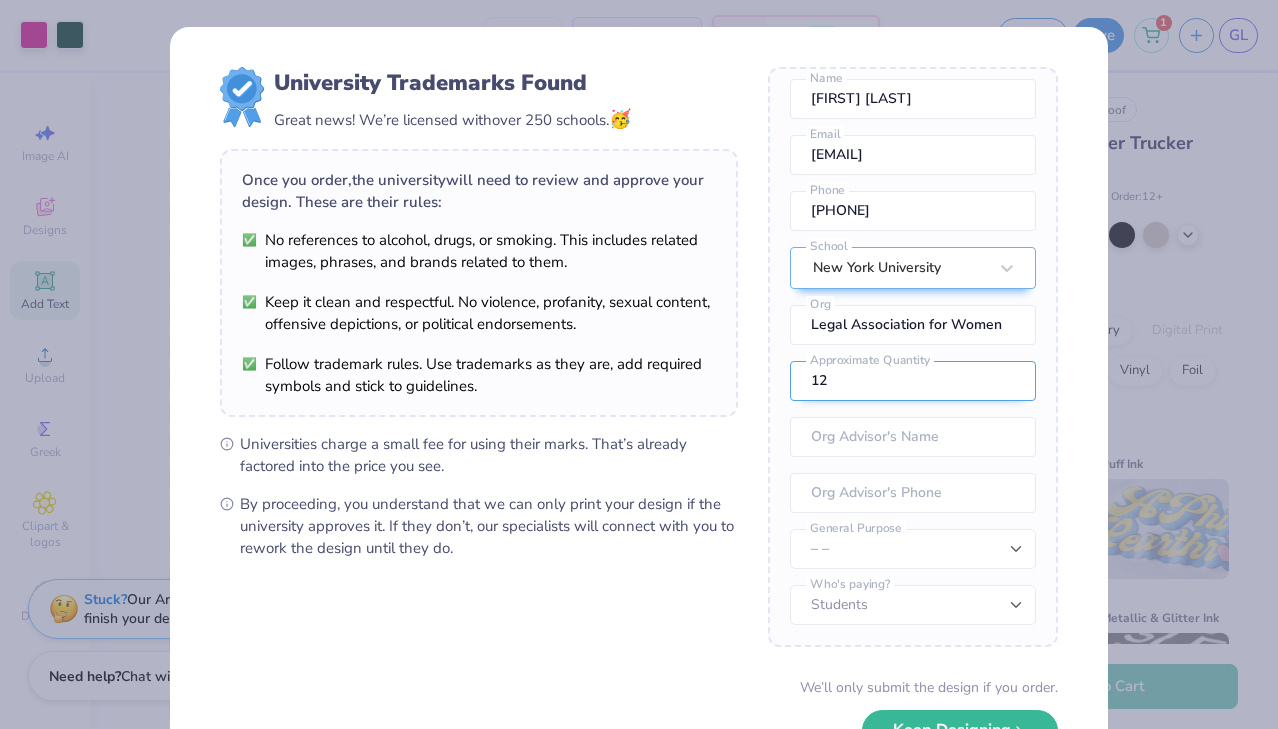 click on "12" at bounding box center (913, 381) 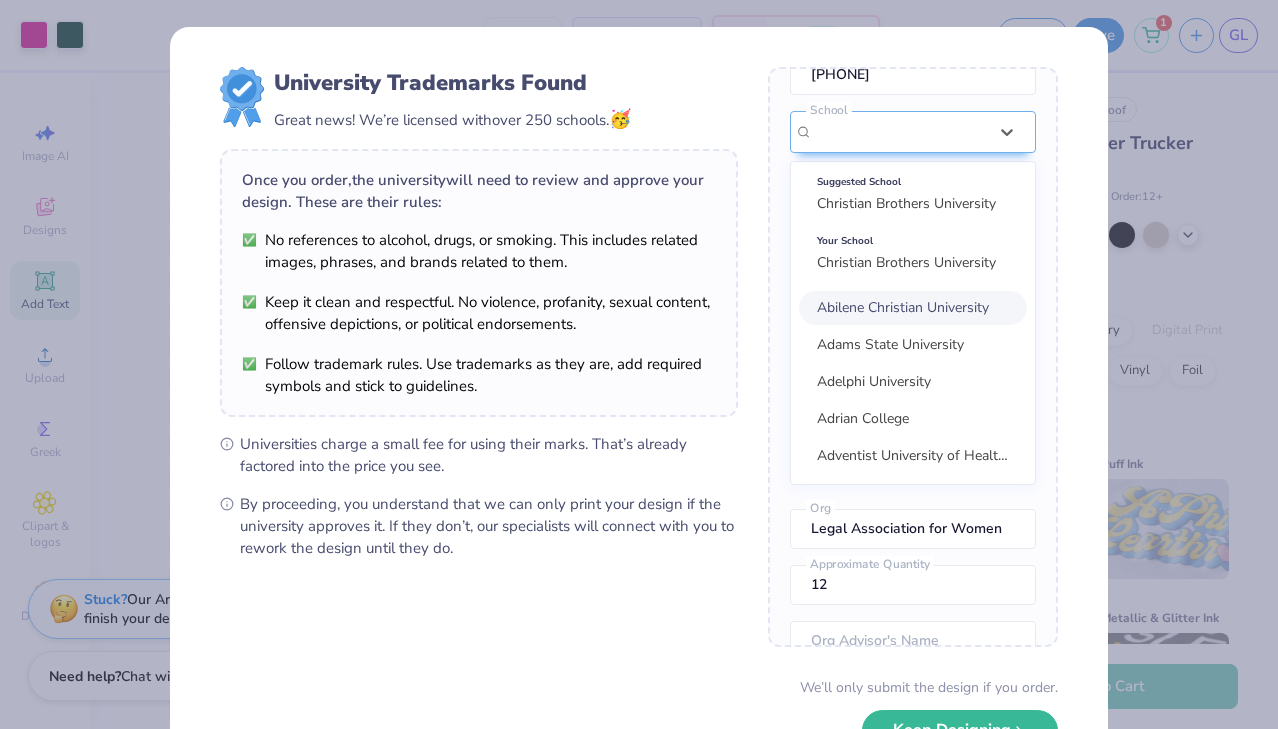 click on "option  focused, 1 of 30. 30 results available. Use Up and Down to choose options, press Enter to select the currently focused option, press Escape to exit the menu, press Tab to select the option and exit the menu. New York University Suggested School Christian Brothers University Your School Christian Brothers University Abilene Christian University Adams State University Adelphi University Adrian College Adventist University of Health Sciences Agnes Scott College Al Akhawayn University Alabama A&M University Alabama State University Alaska Bible College Alaska Pacific University Albany College of Pharmacy and Health Sciences Albany State University Albertus Magnus College Albion College Albright College Alcorn State University Alderson-Broaddus University Alfred University Alice Lloyd College Allegheny College Allegheny Wesleyan College Allen College Allen University Alliant International University Alma College Alvernia University Alverno College Amberton University American Academy of Art" at bounding box center [913, 298] 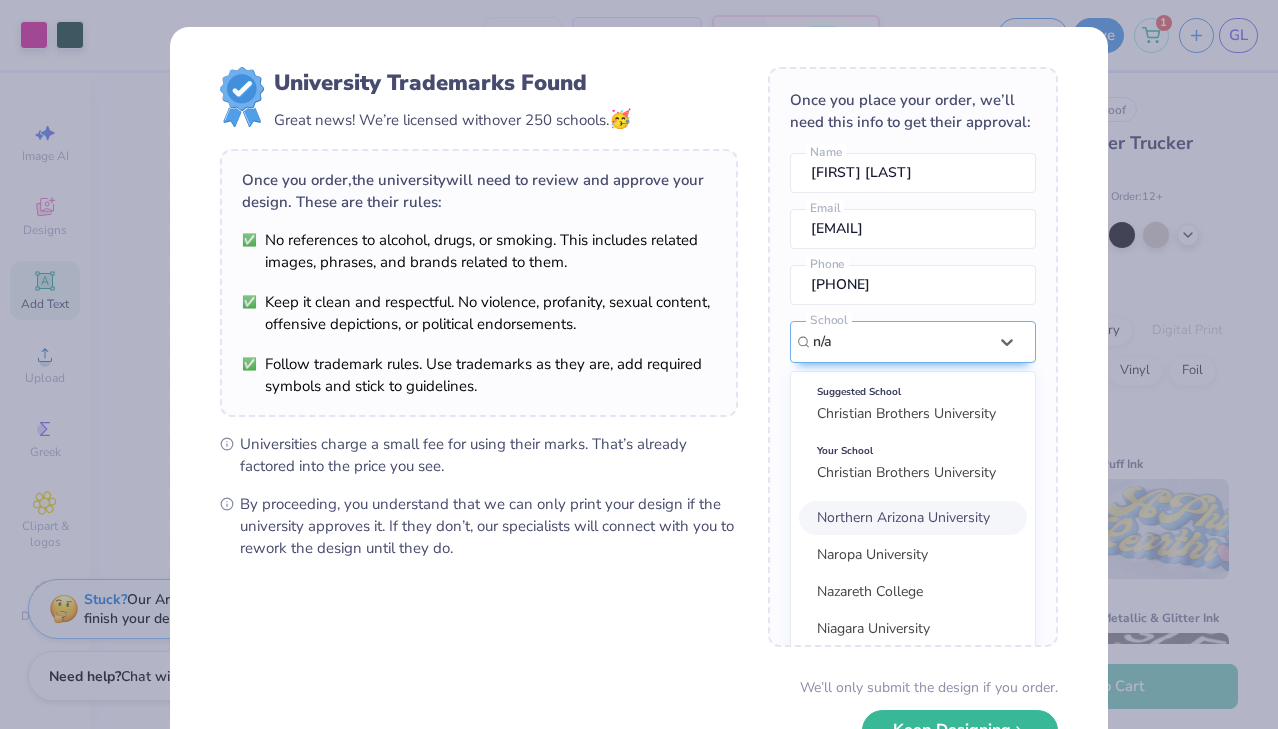 scroll, scrollTop: 50, scrollLeft: 0, axis: vertical 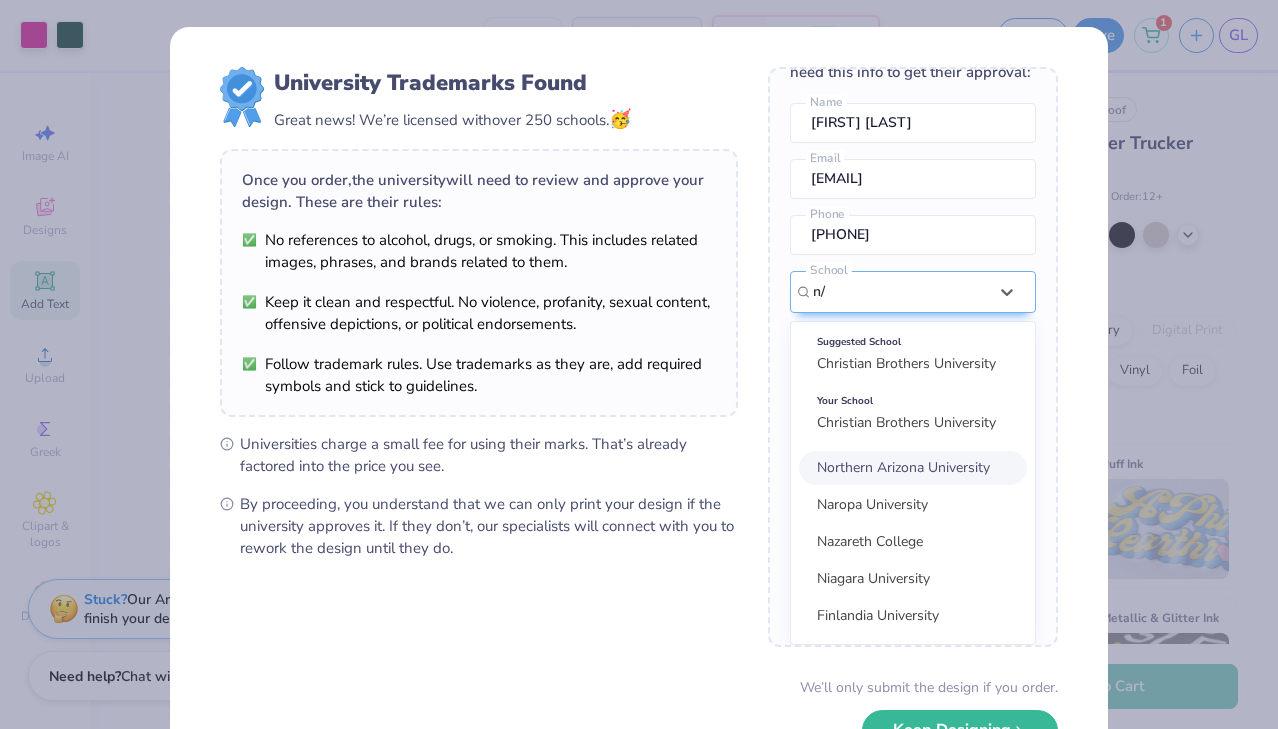 type on "n" 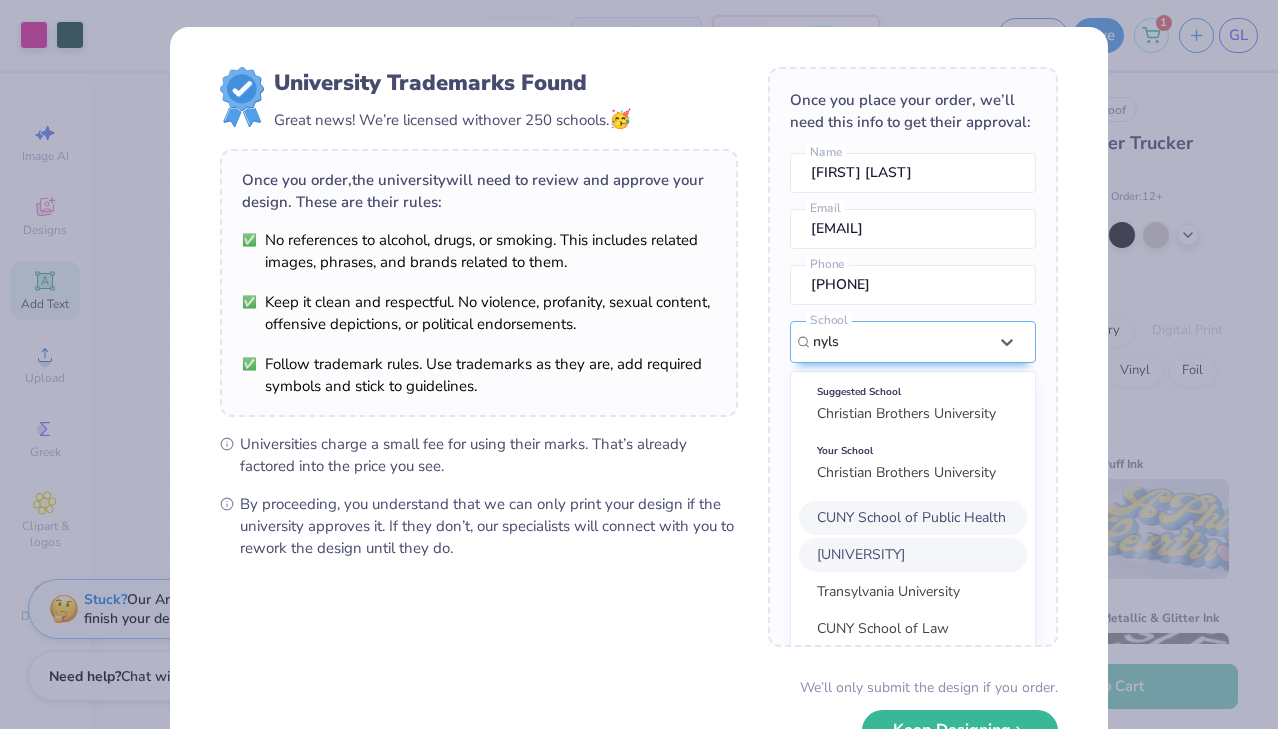 scroll, scrollTop: 50, scrollLeft: 0, axis: vertical 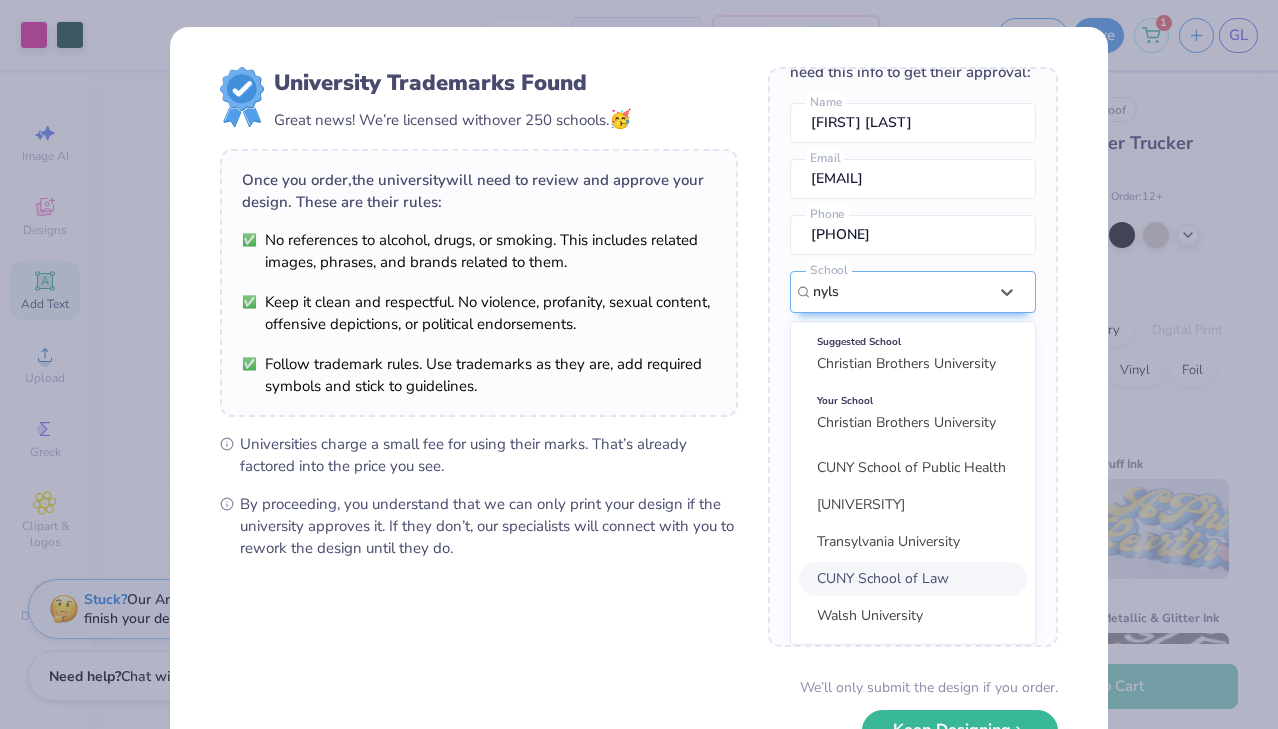 click on "CUNY School of Law" at bounding box center [913, 579] 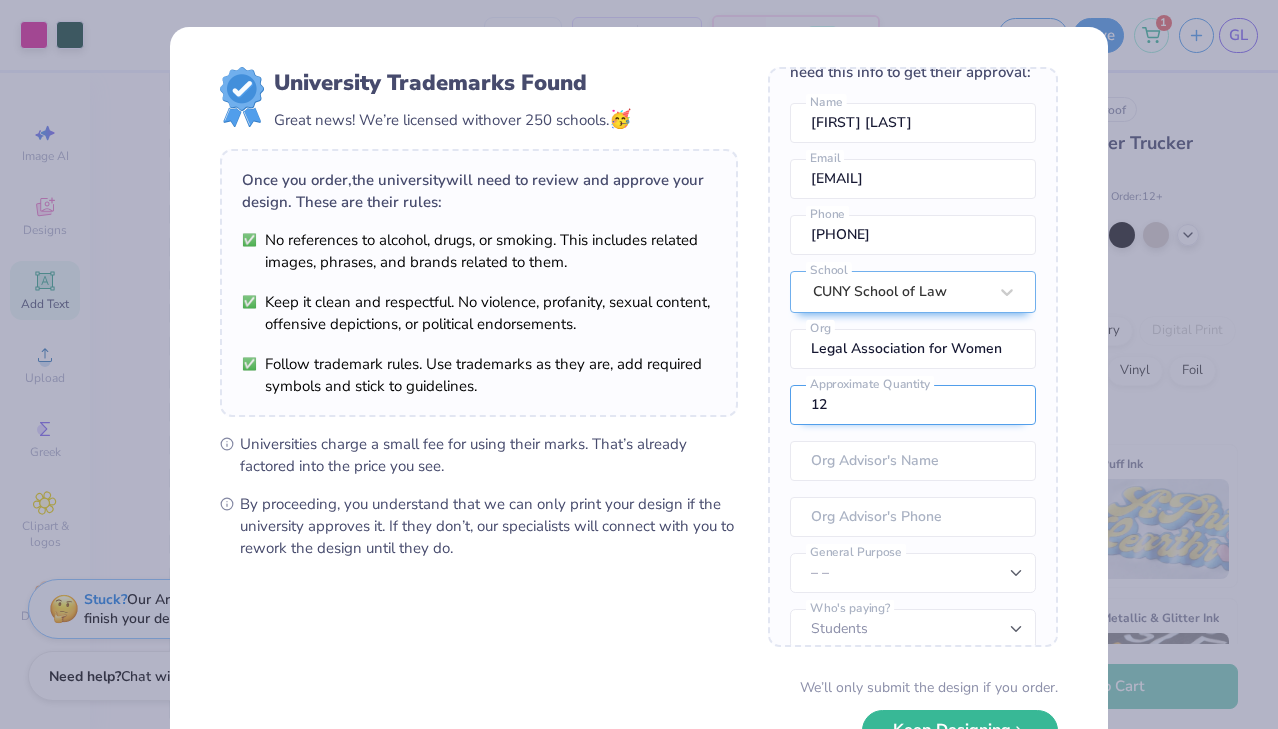 click on "12" at bounding box center [913, 405] 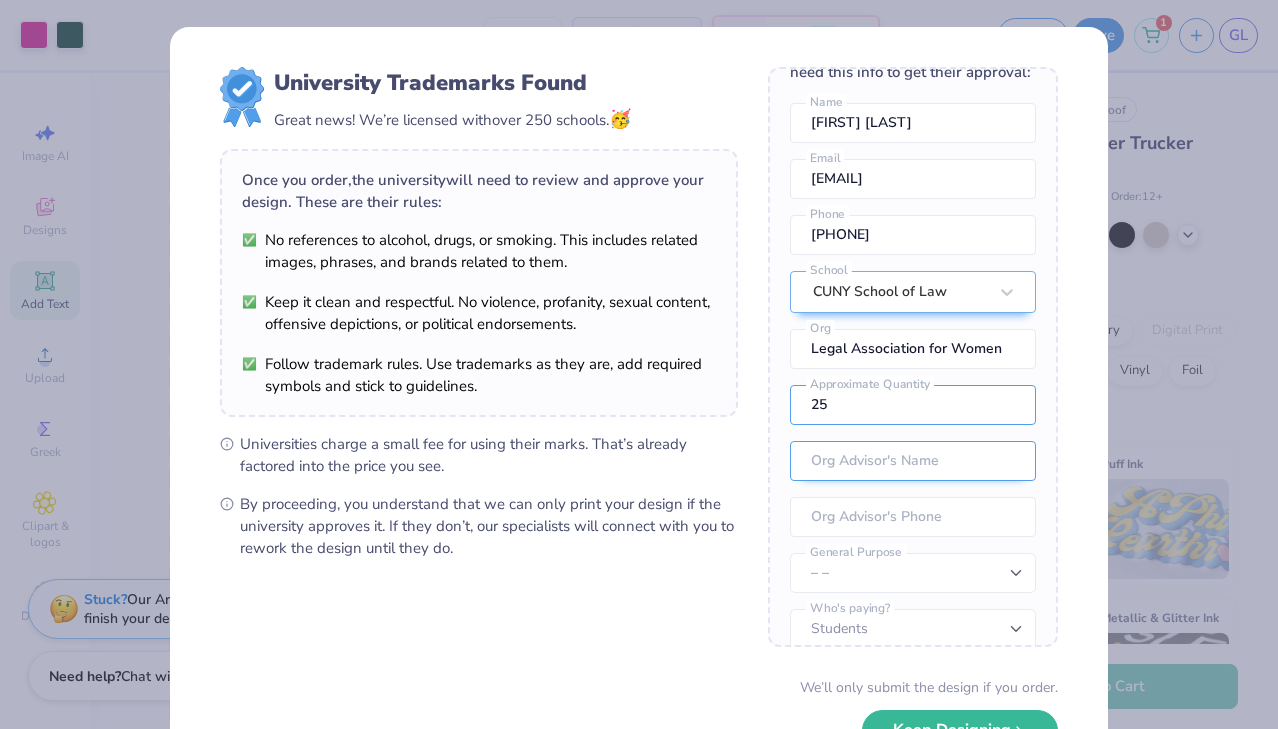 scroll, scrollTop: 74, scrollLeft: 0, axis: vertical 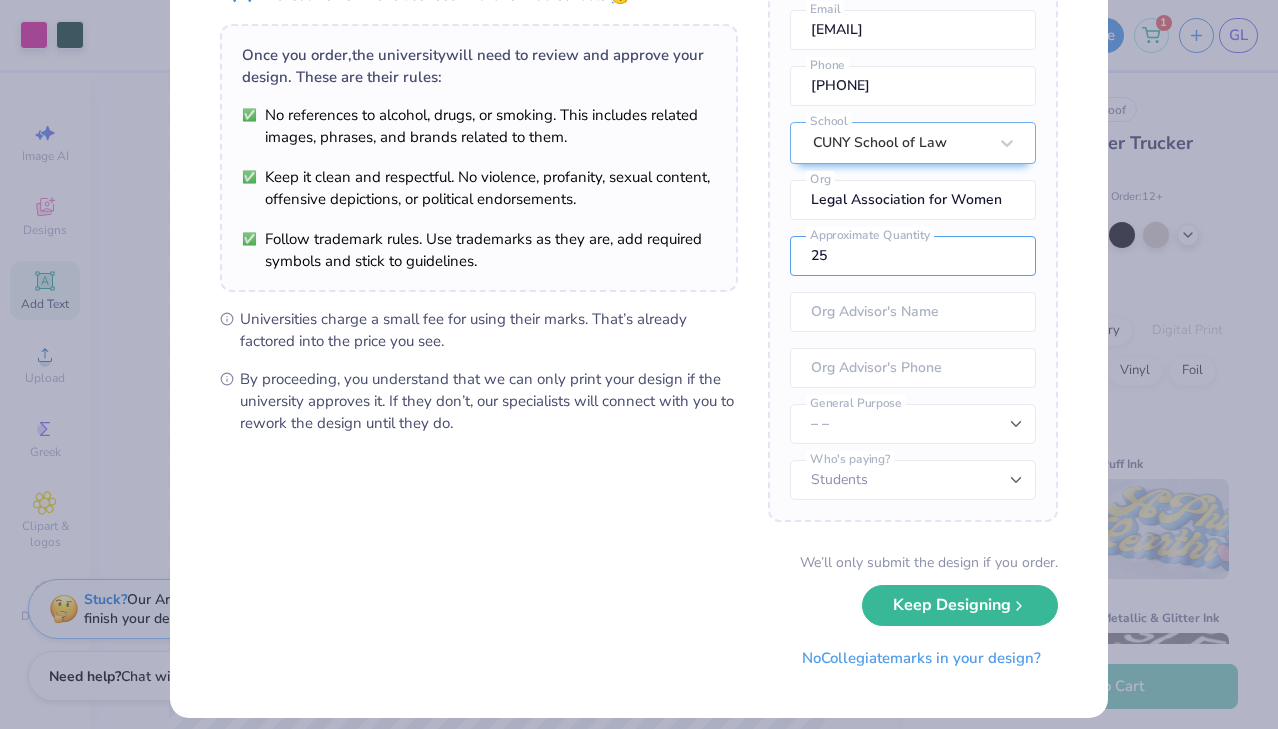 type on "25" 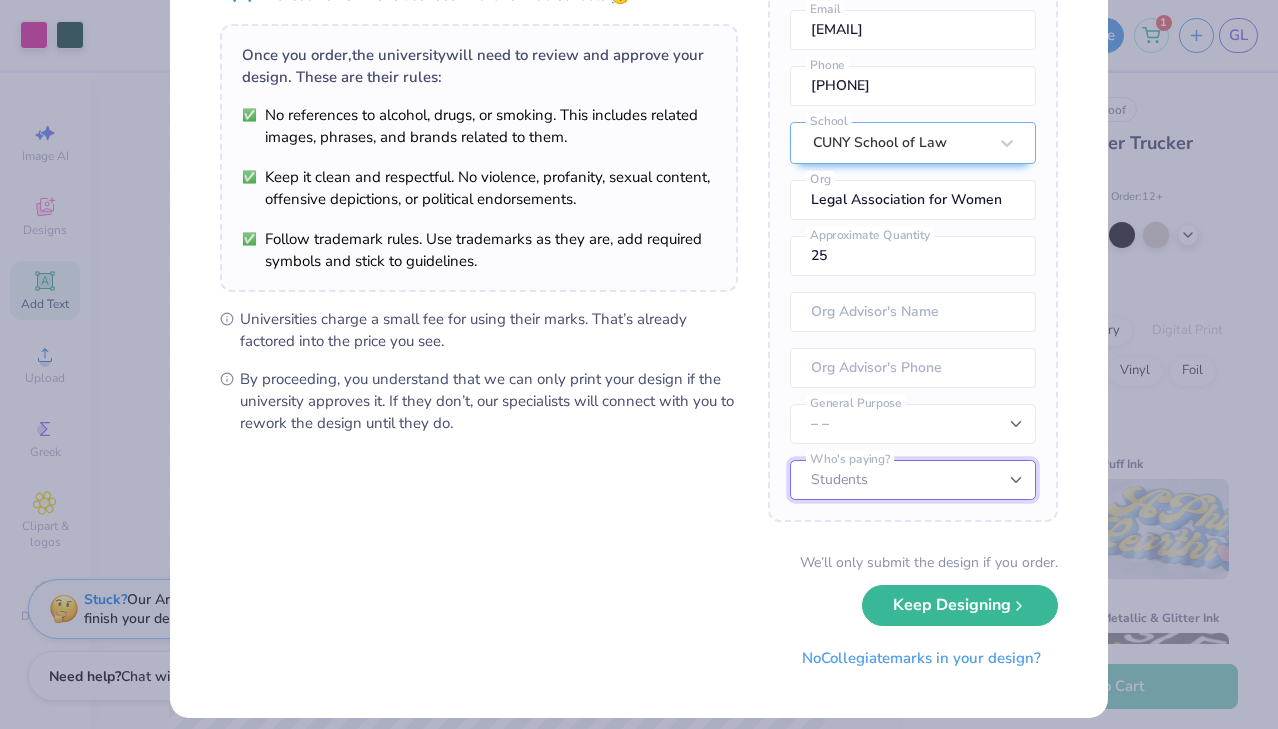 click on "Students University" at bounding box center [913, 480] 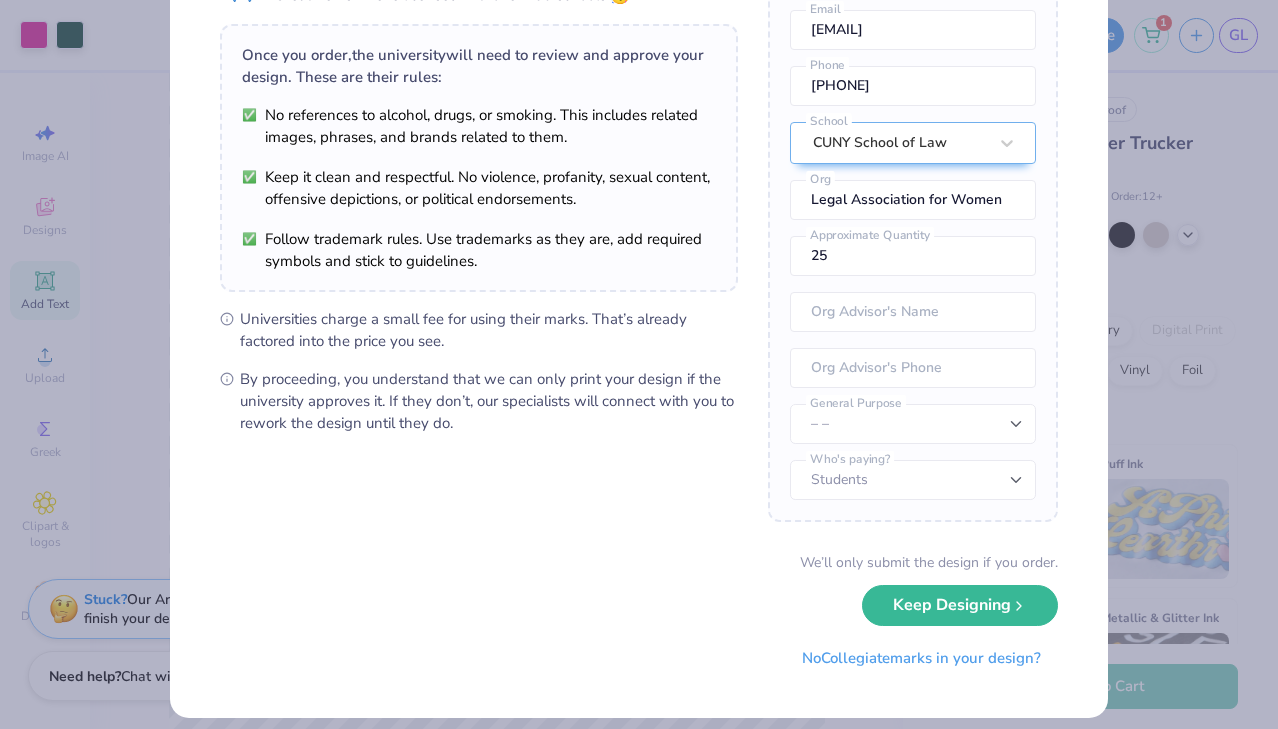 click on "Once you place your order, we’ll need this info to get their approval: Gabriela Ledwon Name gabriela.ledwon@law.nyls.edu Email 9146489384 Phone CUNY School of Law School Legal Association for Women Org 25 Approximate Quantity Org Advisor's Name Org Advisor's Phone – – Member apparel for registered Student Organization / Department / School Fundraising / Philanthropy event Resale outside the university General Purpose Students University Who's paying?" at bounding box center [913, 232] 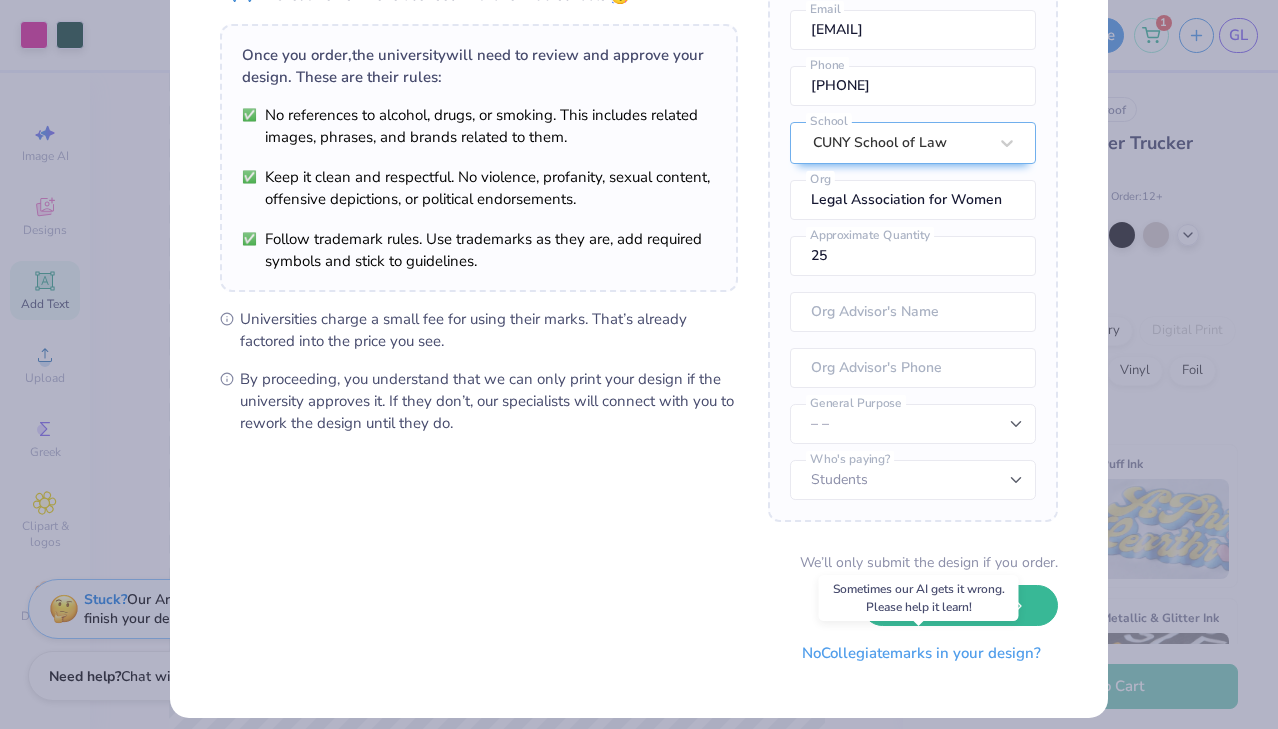 click on "No  Collegiate  marks in your design?" at bounding box center (921, 653) 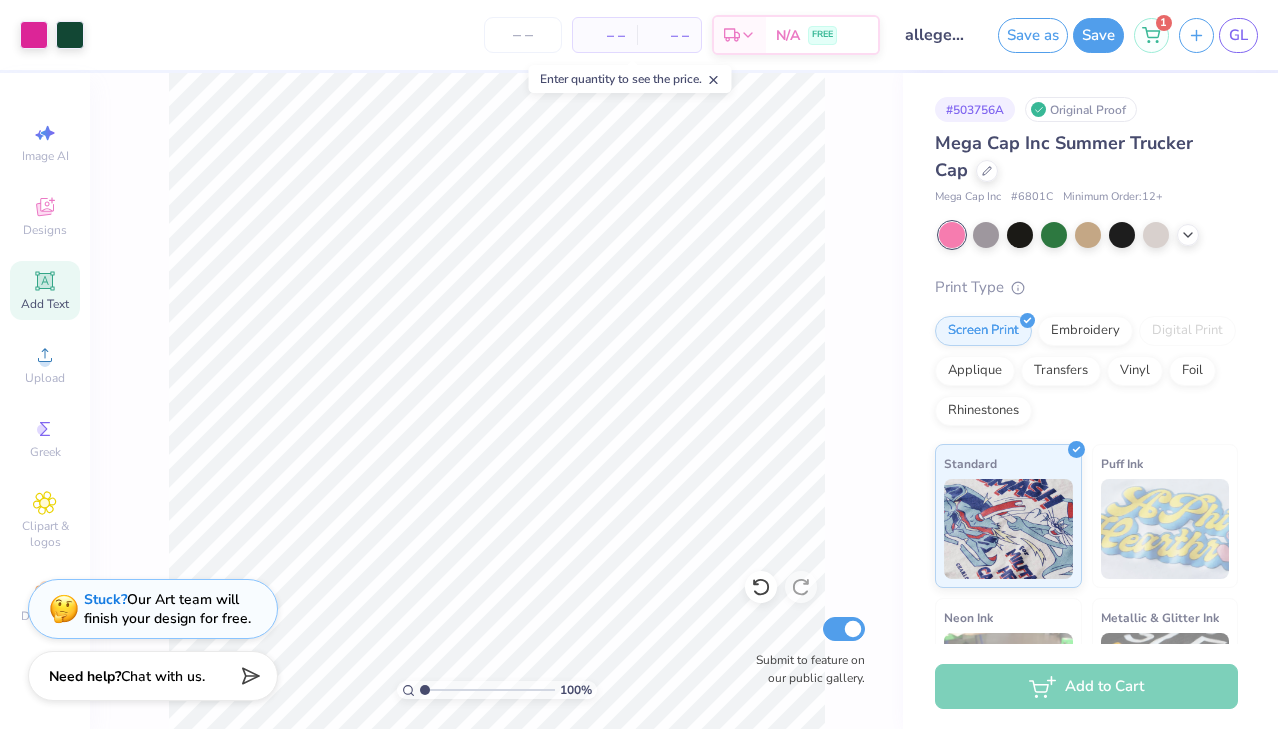 scroll, scrollTop: 0, scrollLeft: 0, axis: both 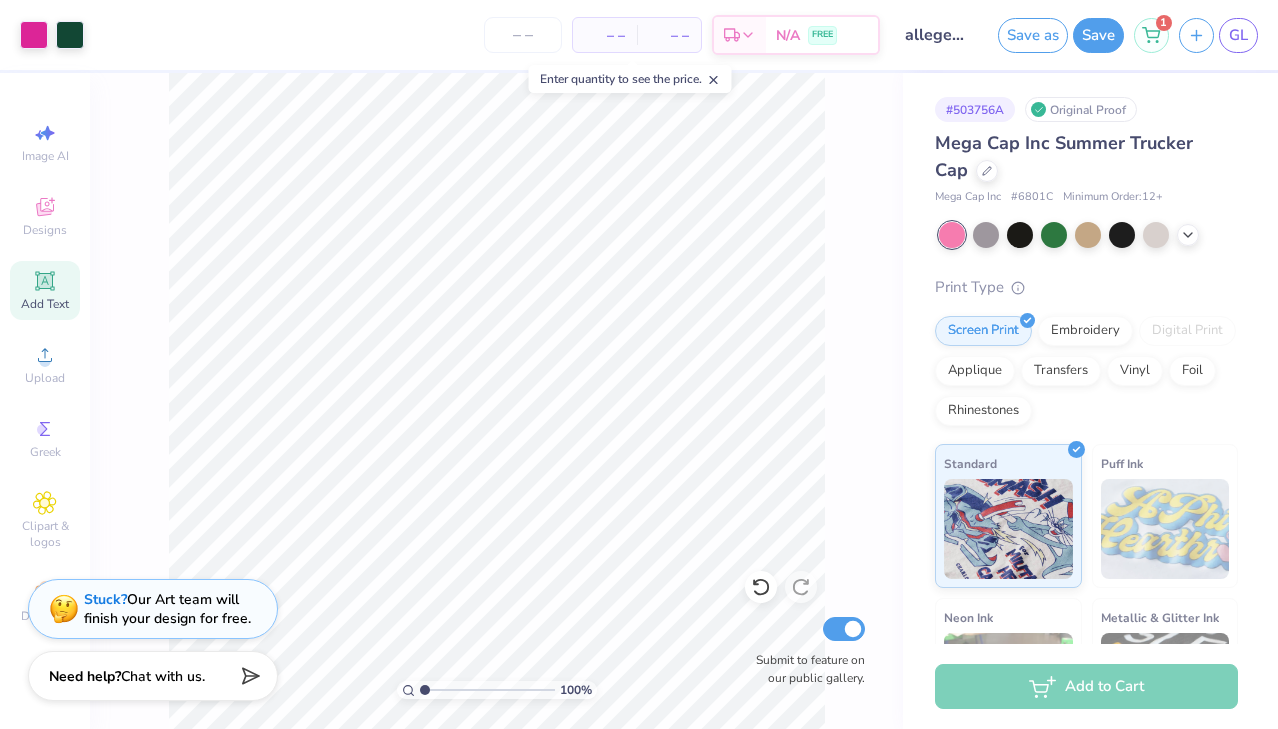 click on "– –" at bounding box center (605, 35) 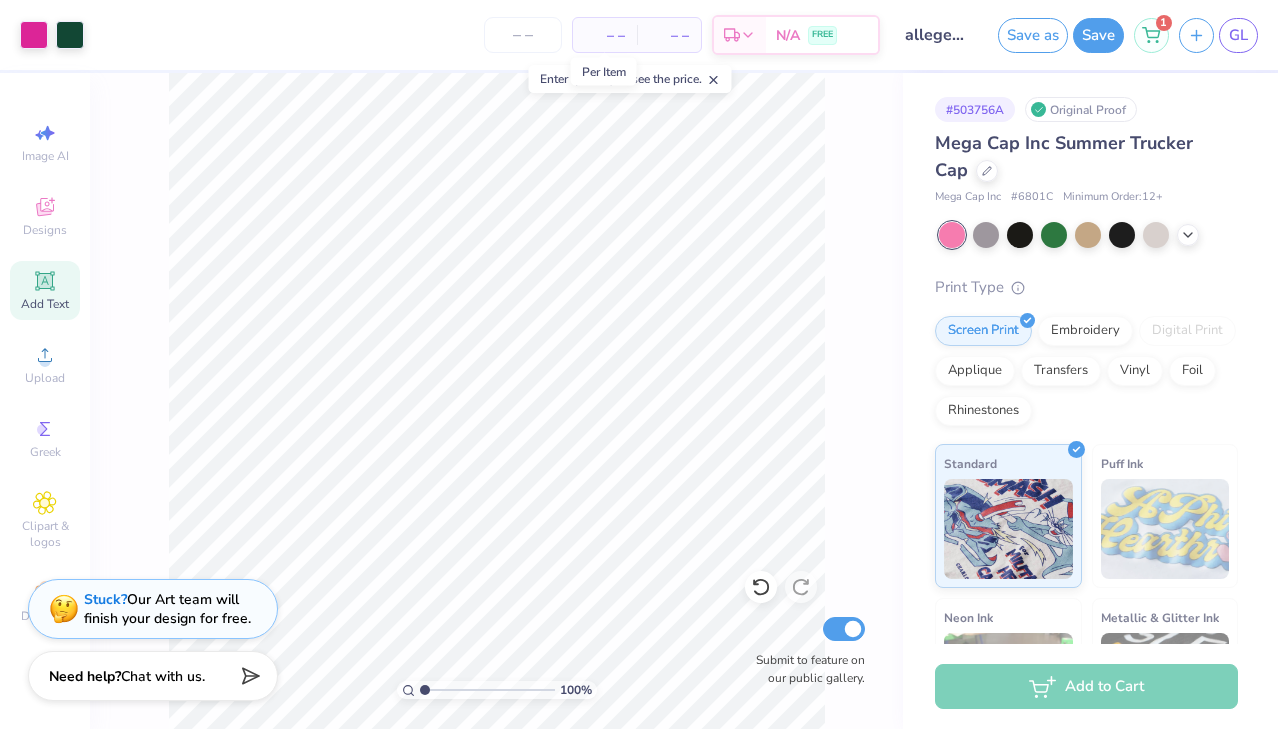 click on "– –" at bounding box center (605, 35) 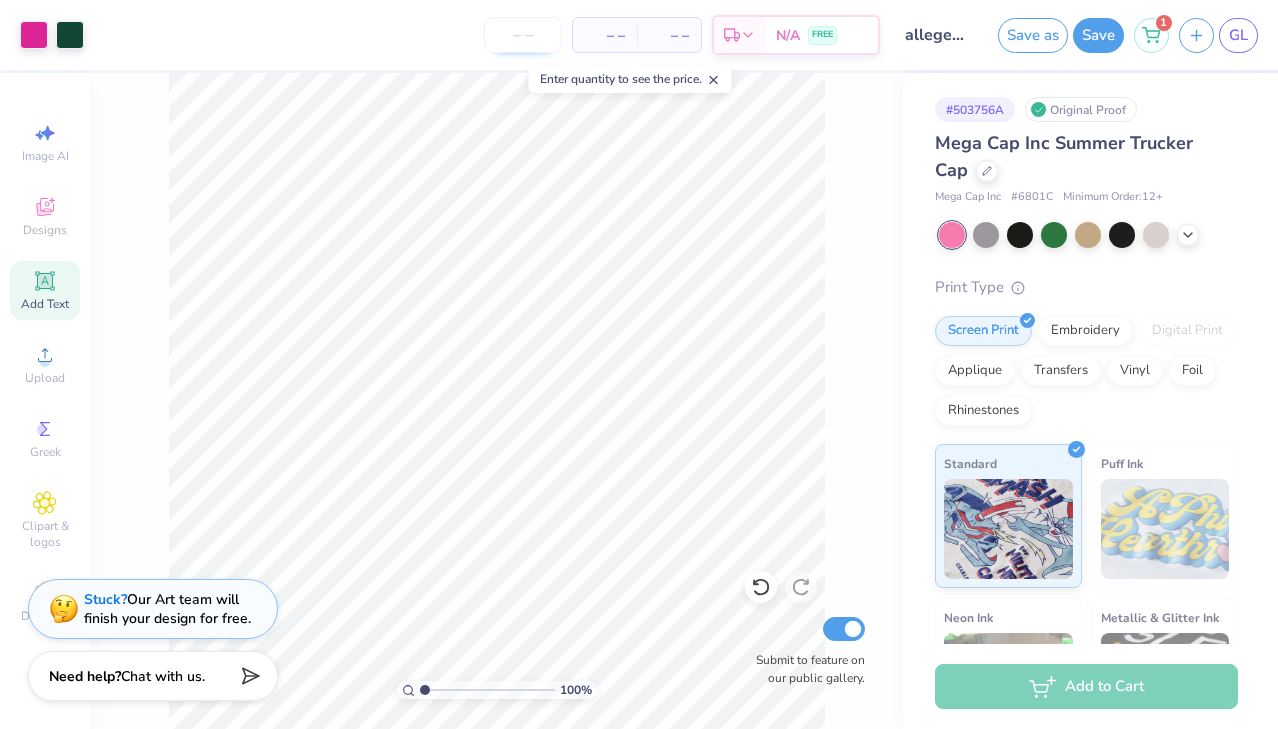 click at bounding box center [523, 35] 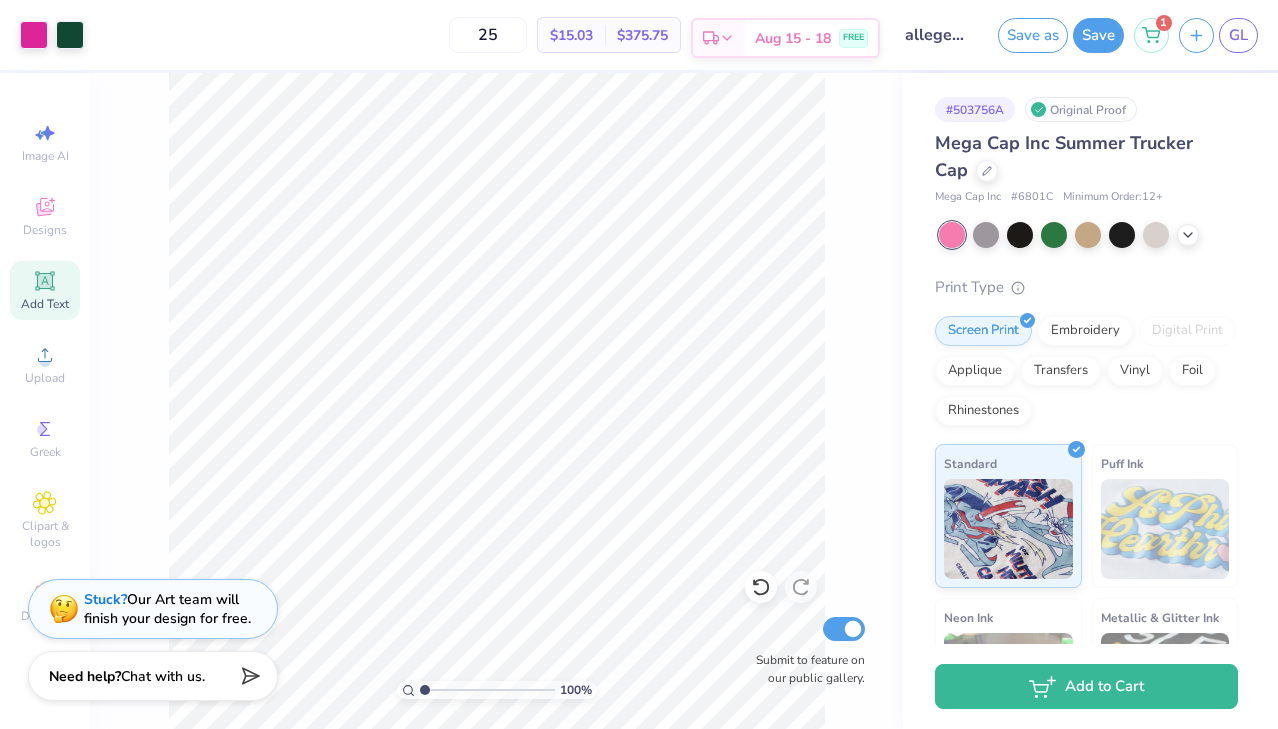 type on "25" 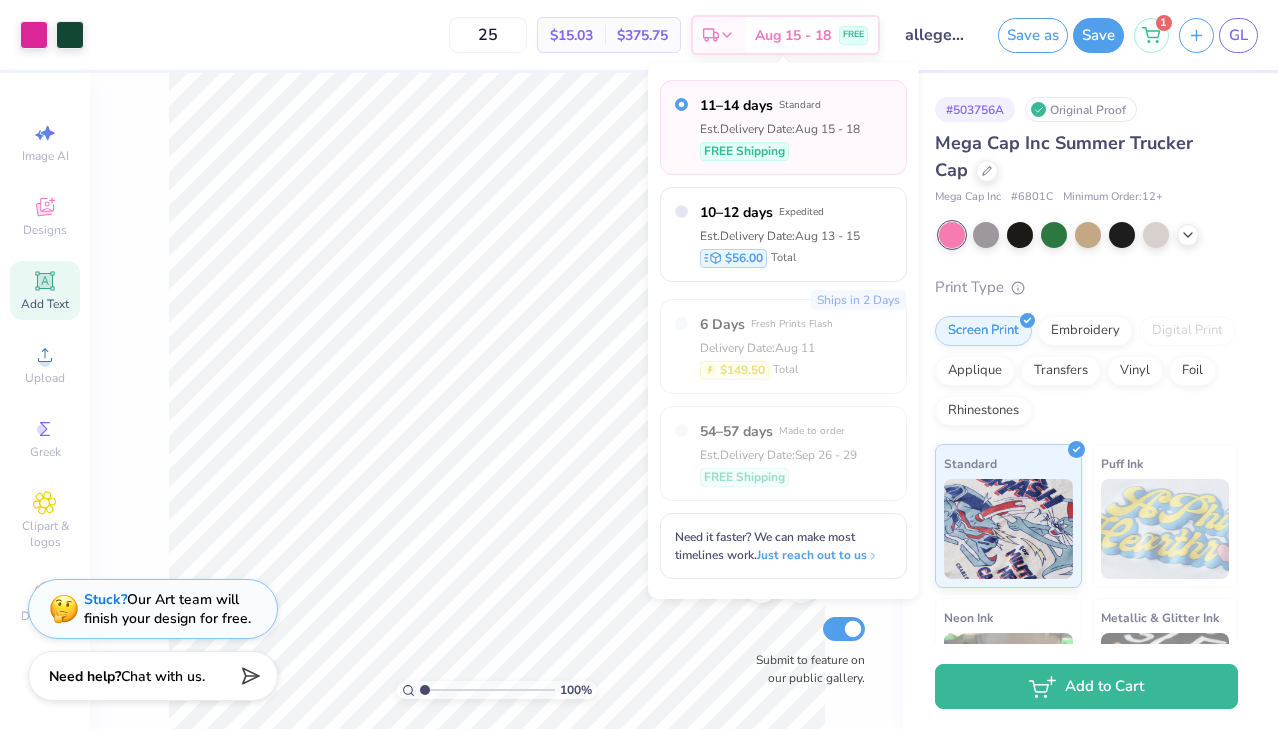 click on "11–14 days Standard" at bounding box center [780, 105] 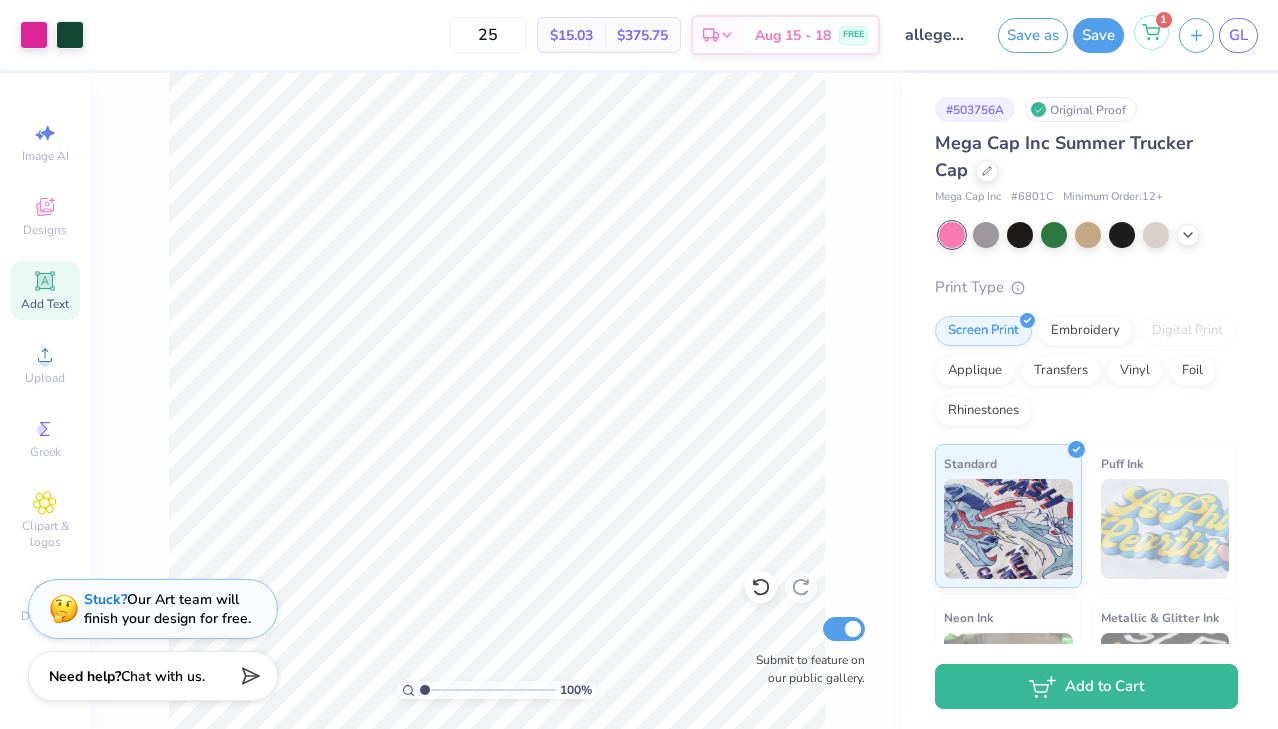 click on "1" at bounding box center (1151, 32) 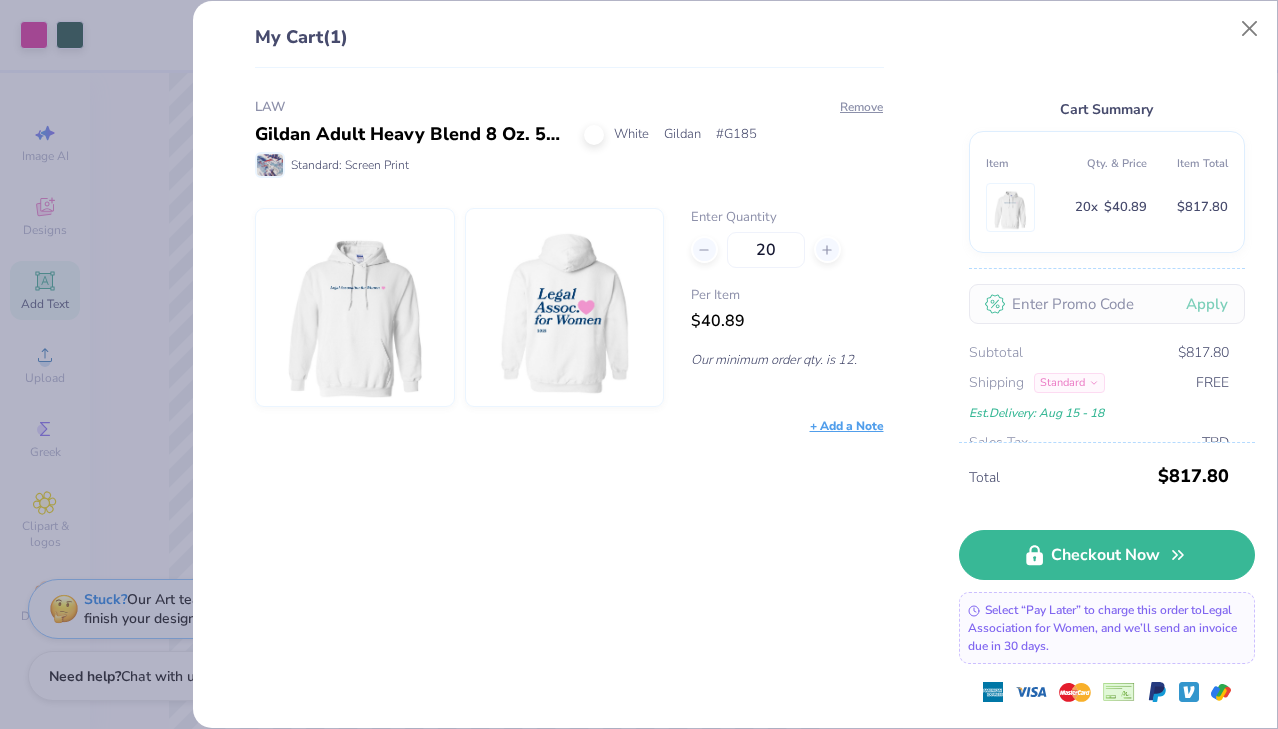 click on "My Cart  (1) LAW Gildan Adult Heavy Blend 8 Oz. 50/50 Hooded Sweatshirt White Gildan # G185 Standard: Screen Print Remove Enter Quantity 20 Per Item $40.89 Our minimum order qty. is 12. + Add a Note Cart Summary Item Qty. & Price Item Total 20  x $40.89 $817.80 Apply Subtotal $817.80 Shipping Standard FREE Est.   Delivery:   Aug 15 - 18 Sales Tax TBD Total $817.80 Checkout Now Select “Pay Later” to charge this order to  Legal Association for Women , and we’ll send an invoice due in 30 days." at bounding box center [639, 364] 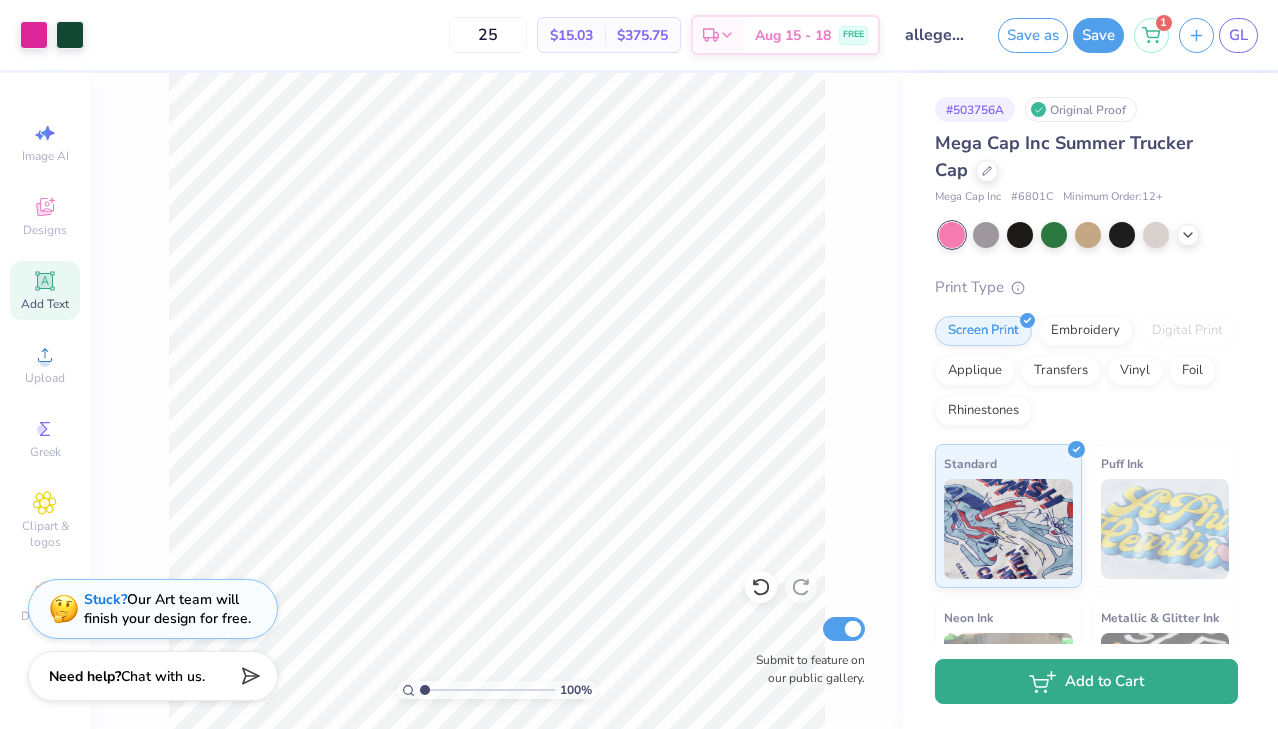 click on "Add to Cart" at bounding box center [1086, 681] 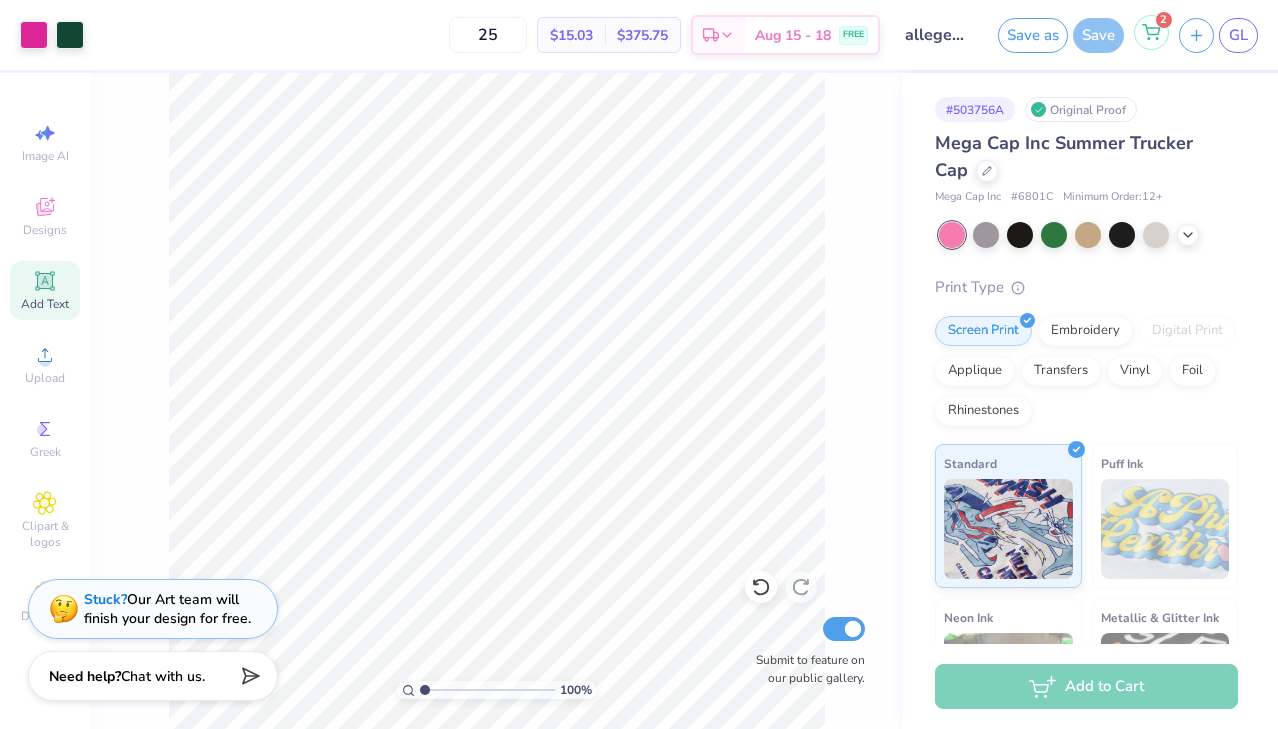 click on "2" at bounding box center (1151, 32) 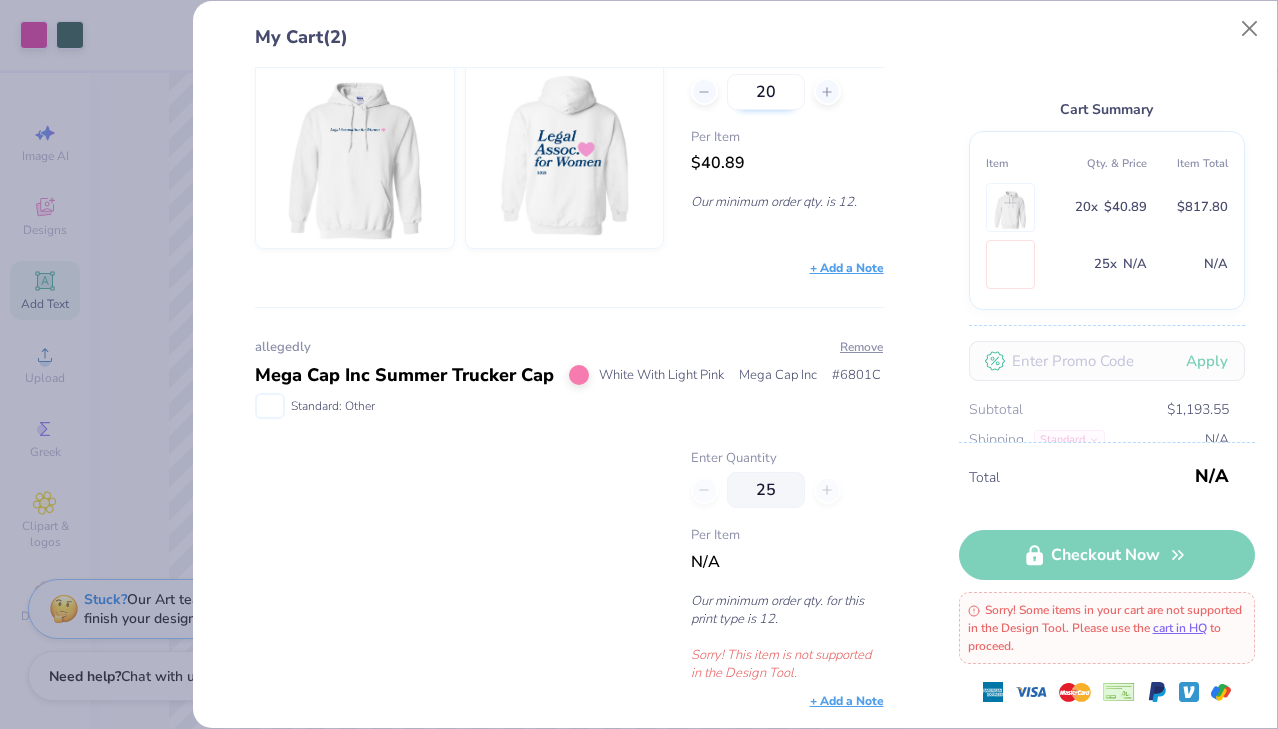 scroll, scrollTop: 160, scrollLeft: 0, axis: vertical 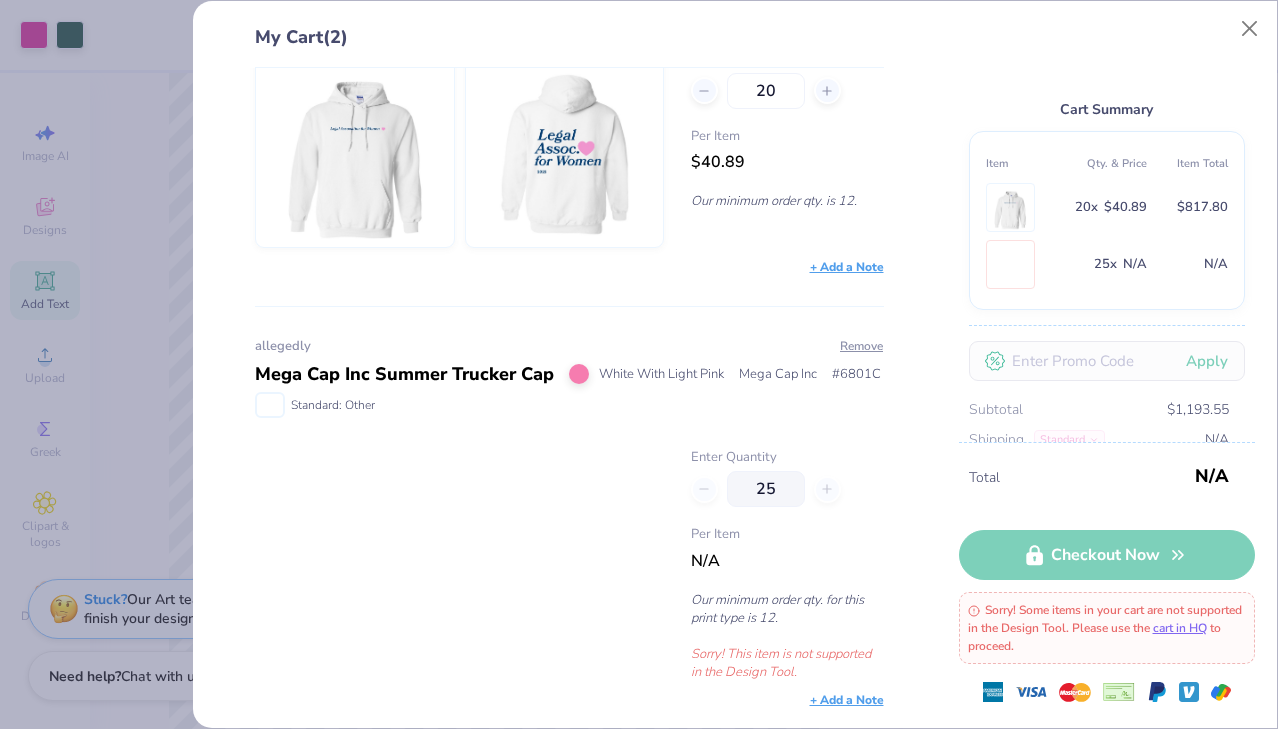 click at bounding box center [270, 405] 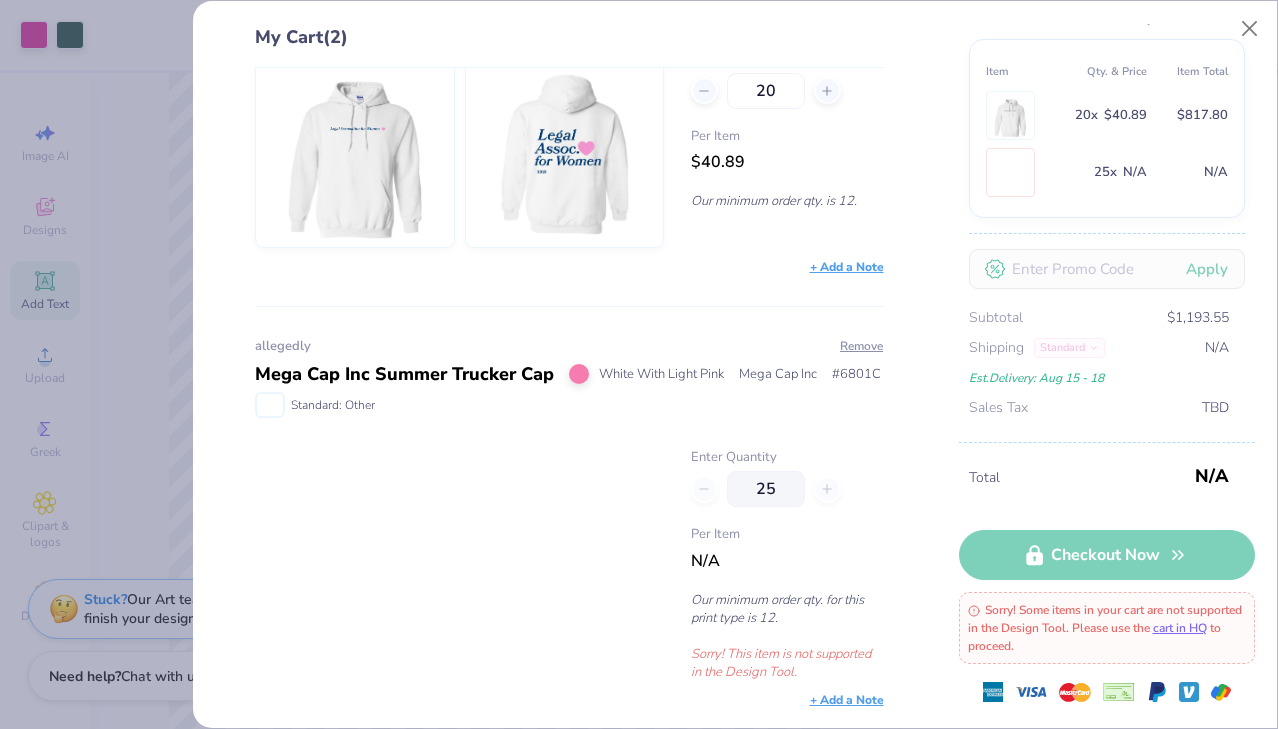 scroll, scrollTop: 0, scrollLeft: 0, axis: both 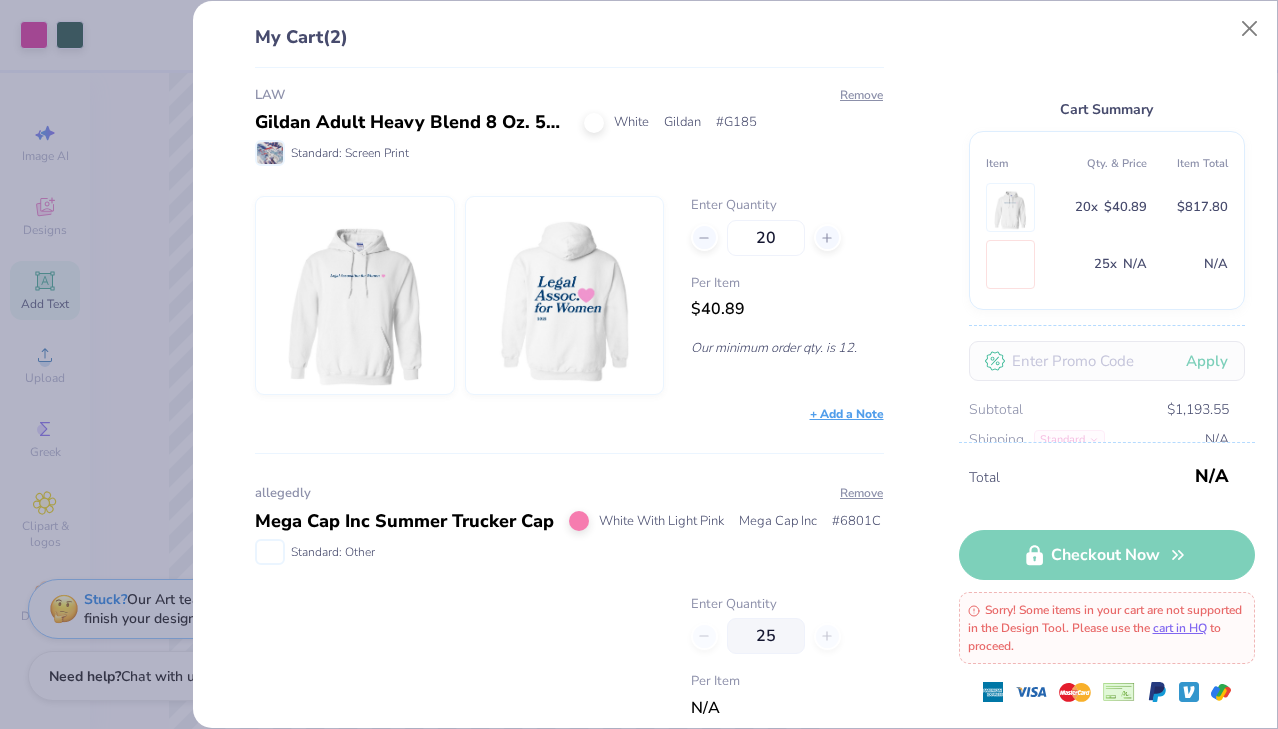 click at bounding box center (564, 295) 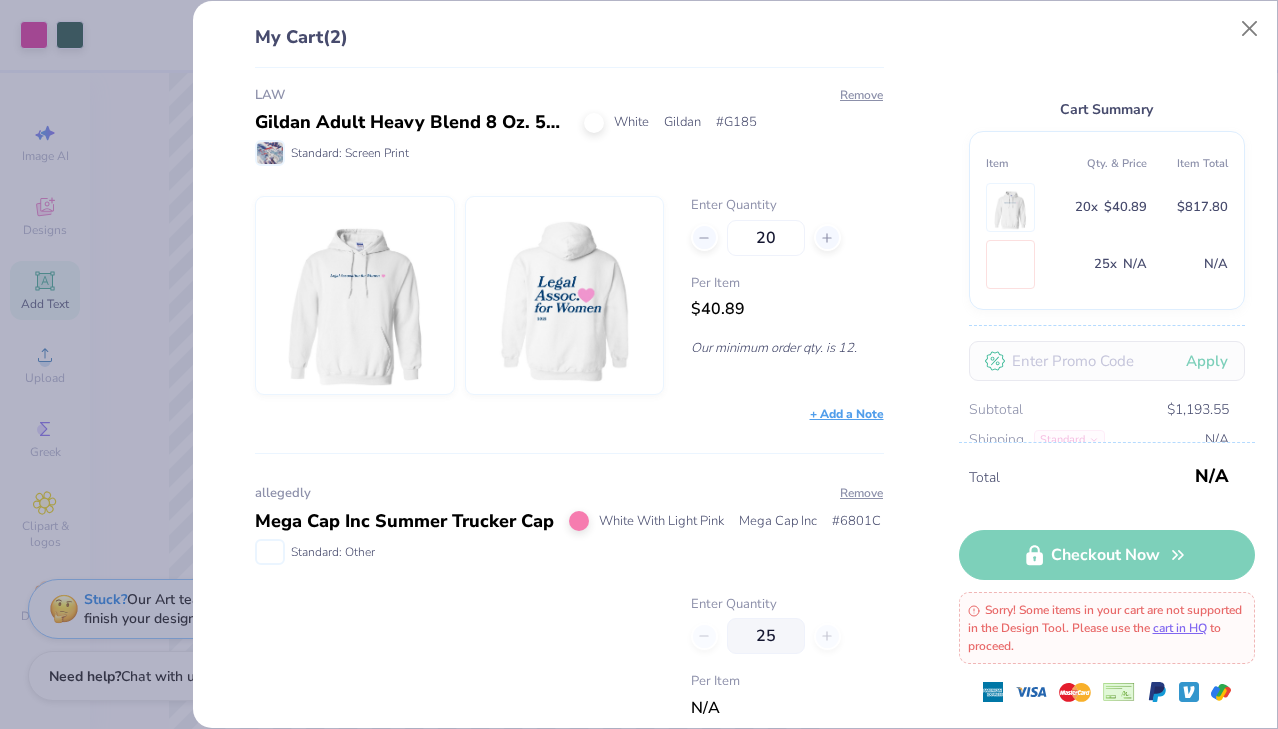 click at bounding box center (354, 295) 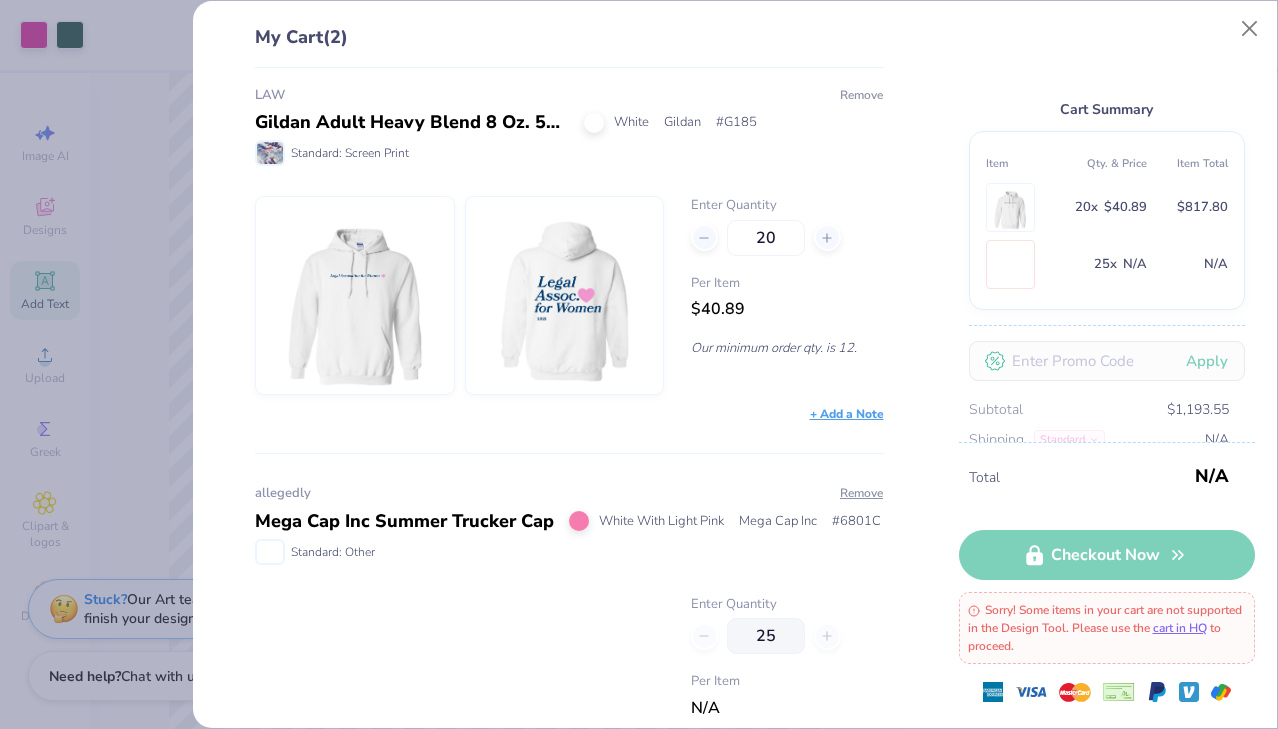 click on "Remove" at bounding box center (861, 95) 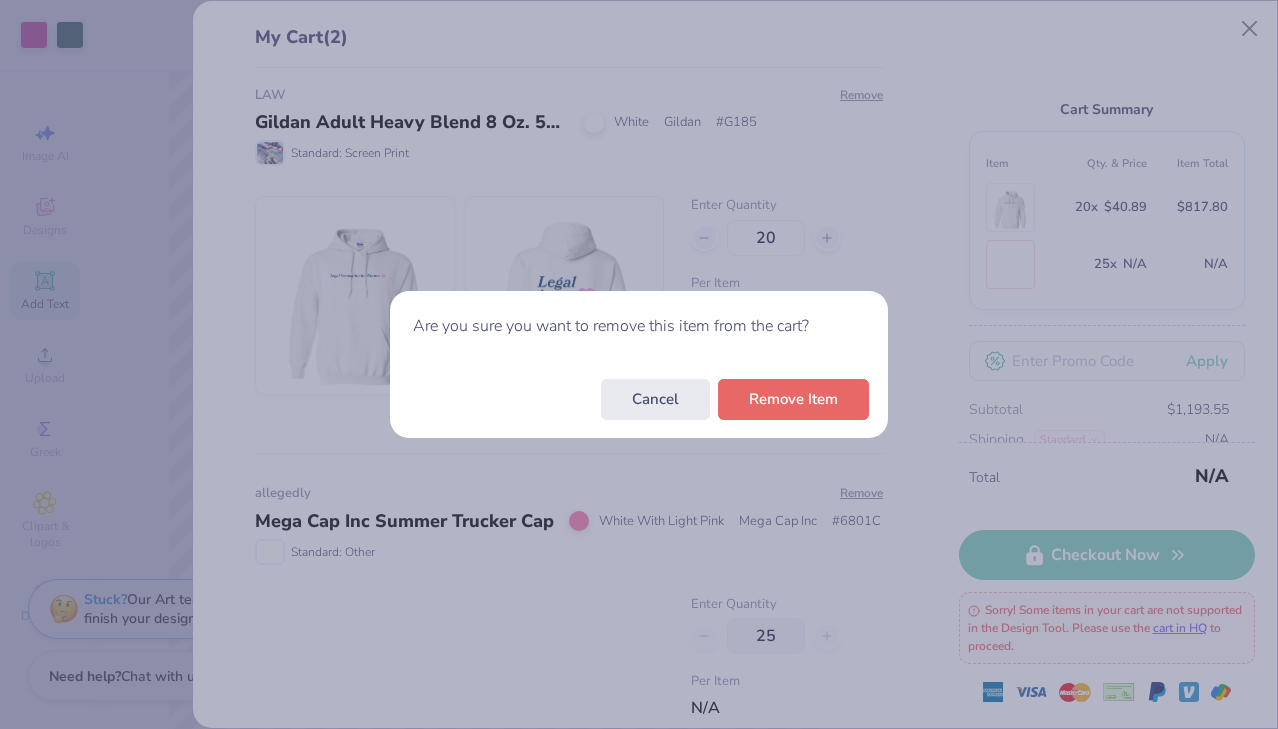 click on "Cancel Remove Item" at bounding box center [639, 399] 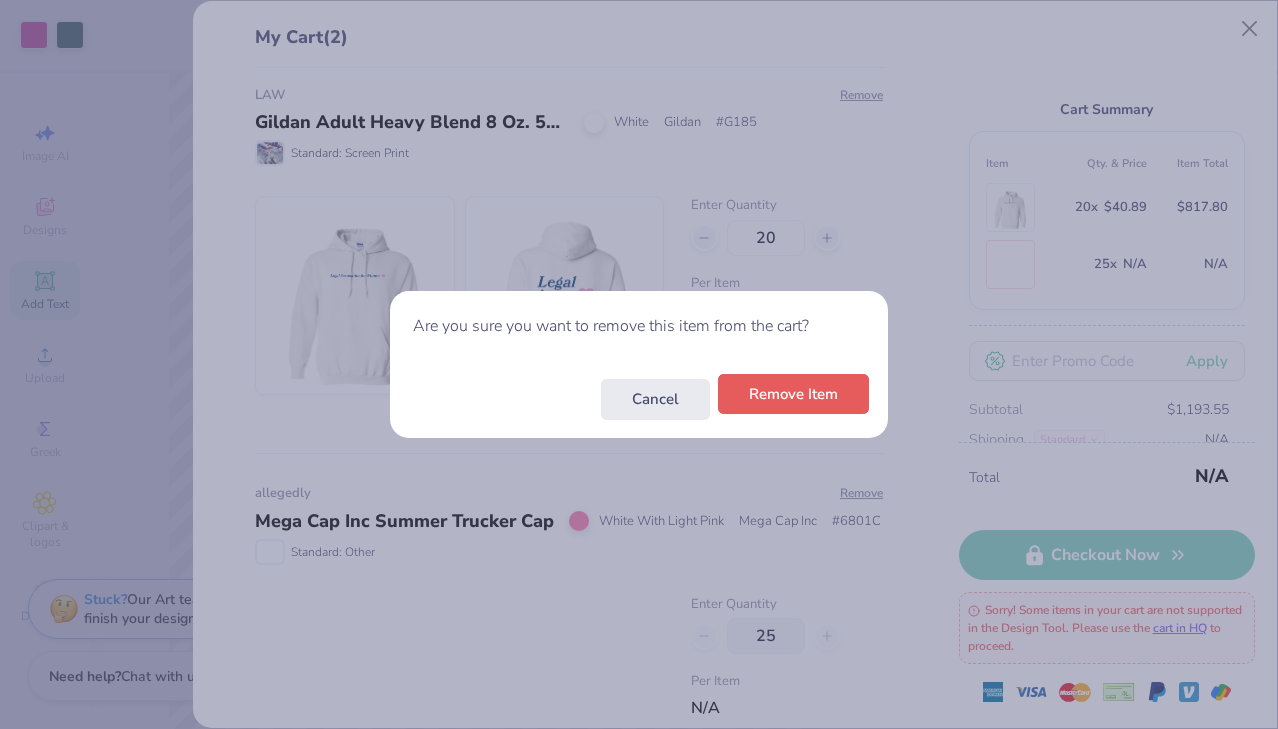 click on "Remove Item" at bounding box center [793, 394] 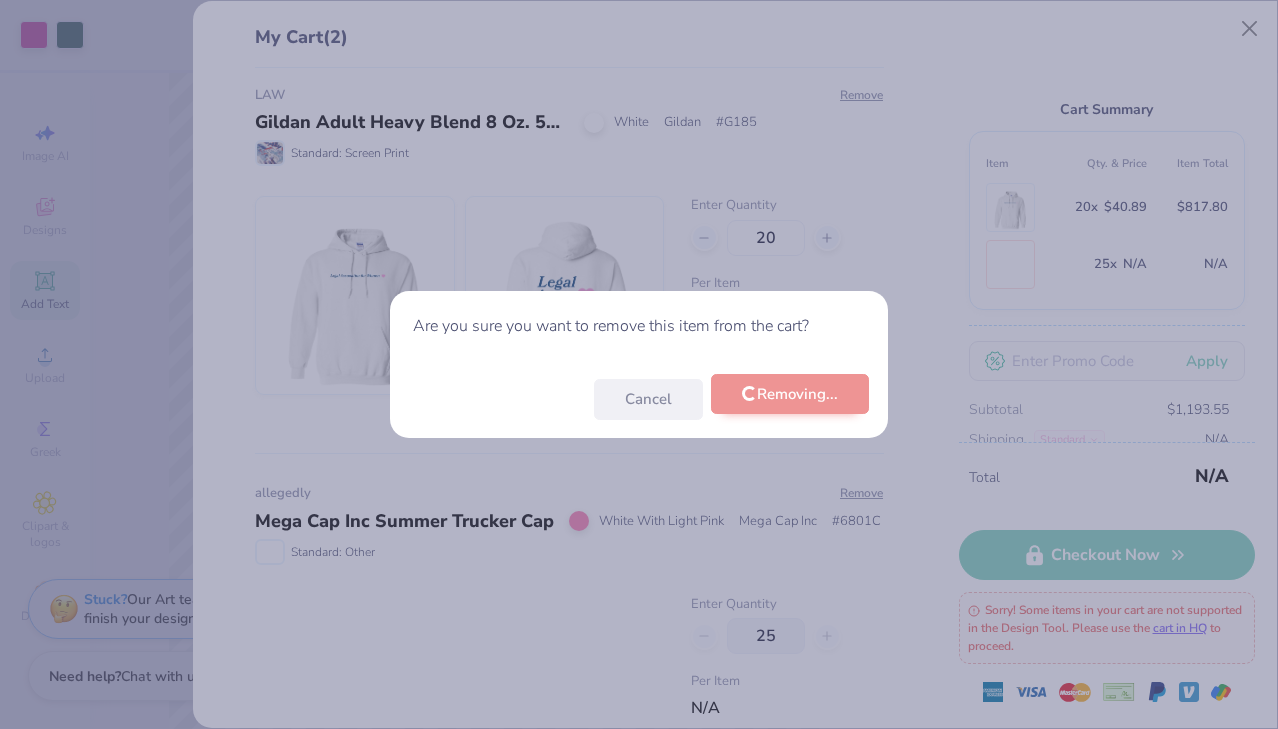 scroll, scrollTop: 0, scrollLeft: 0, axis: both 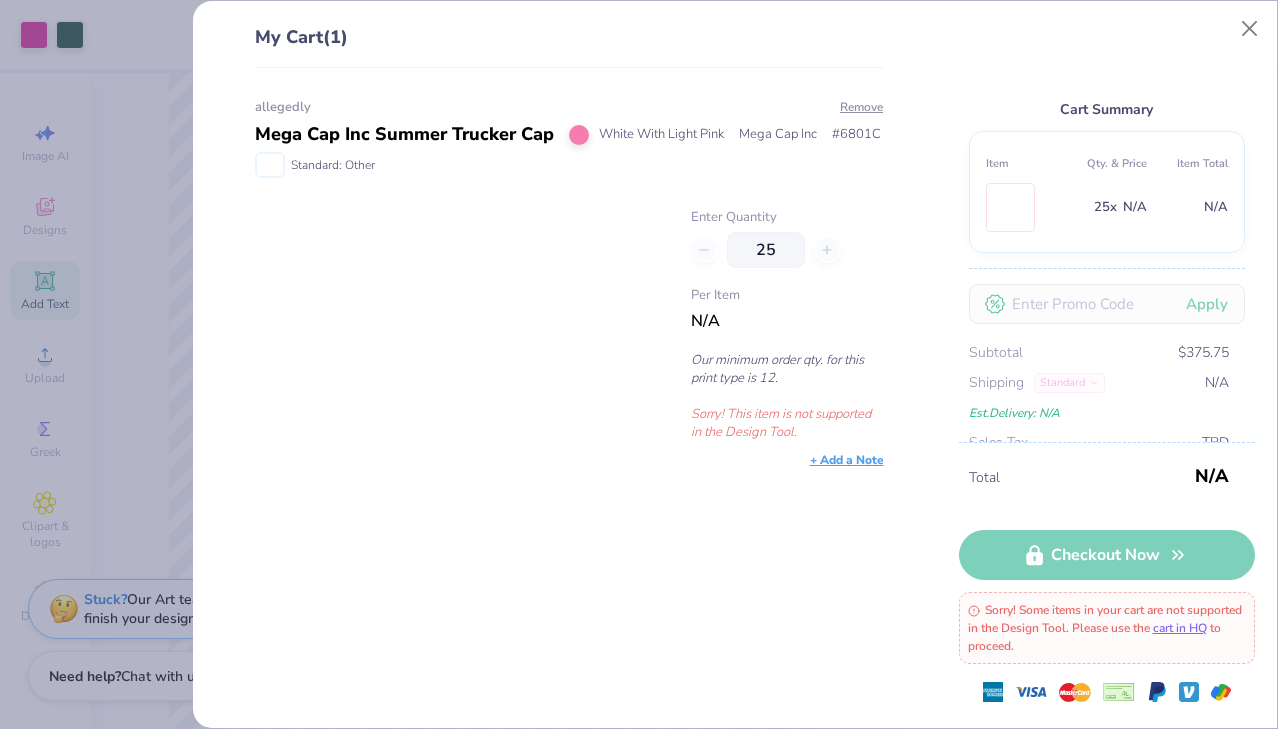 click on "Total N/A Checkout Now Sorry! Some items in your cart are not supported in the Design Tool. Please use the   cart in HQ   to proceed." at bounding box center (1107, 585) 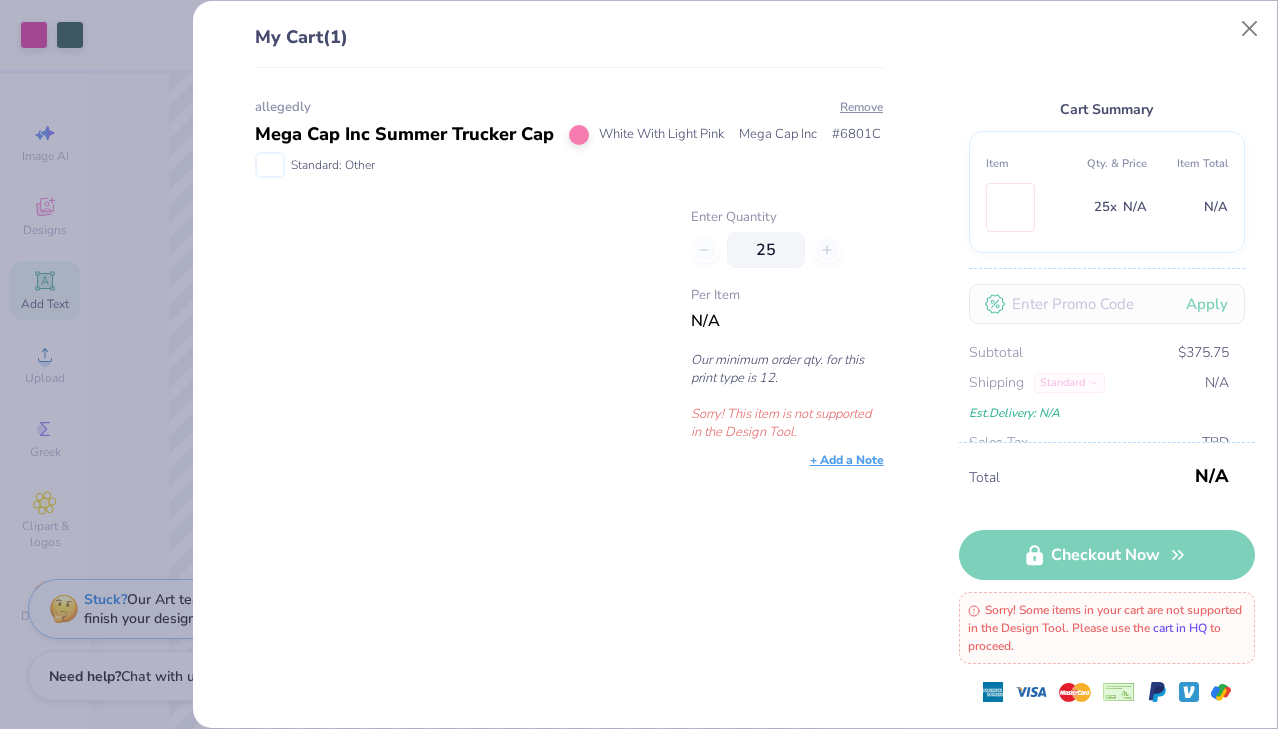 click on "cart in HQ" at bounding box center (1180, 628) 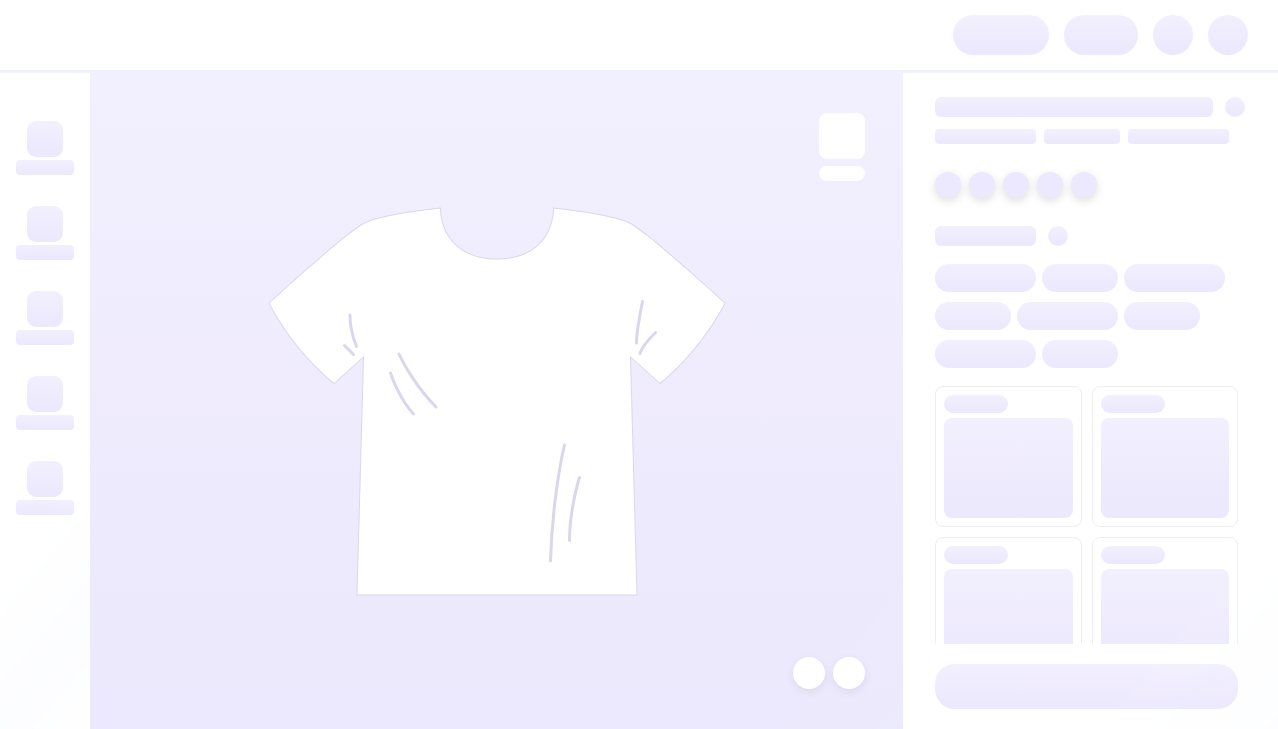 scroll, scrollTop: 0, scrollLeft: 0, axis: both 